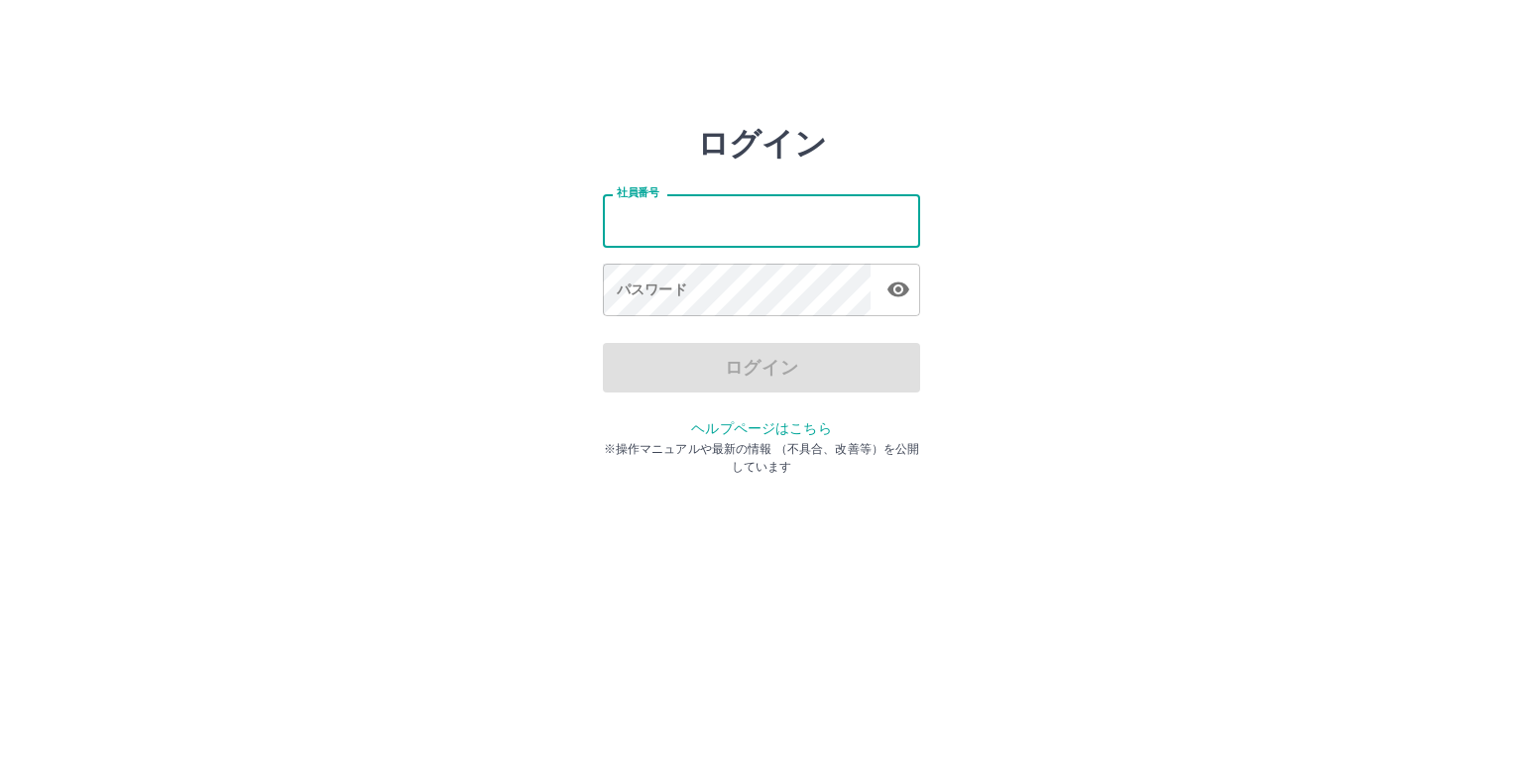 scroll, scrollTop: 0, scrollLeft: 0, axis: both 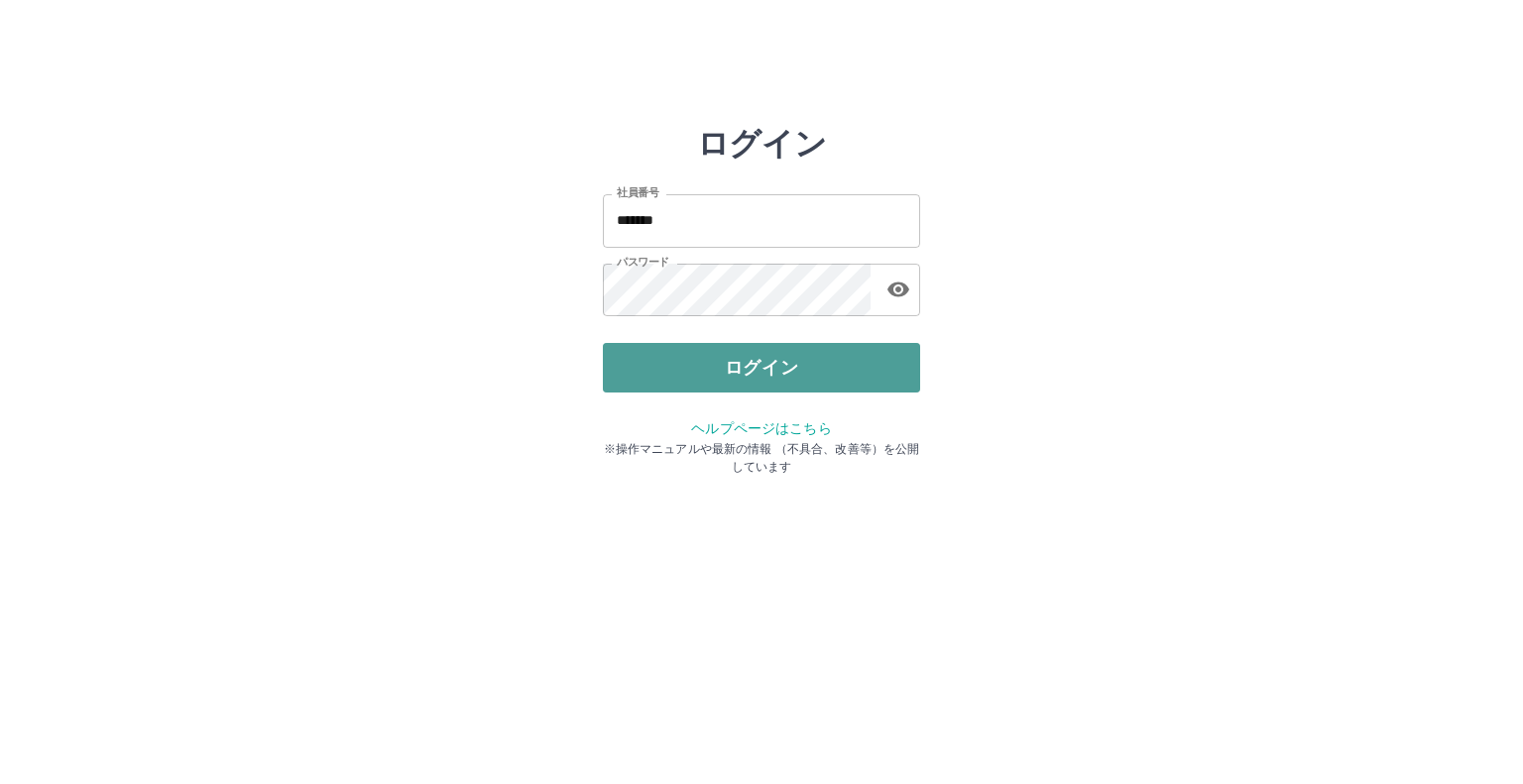 click on "ログイン" at bounding box center [762, 368] 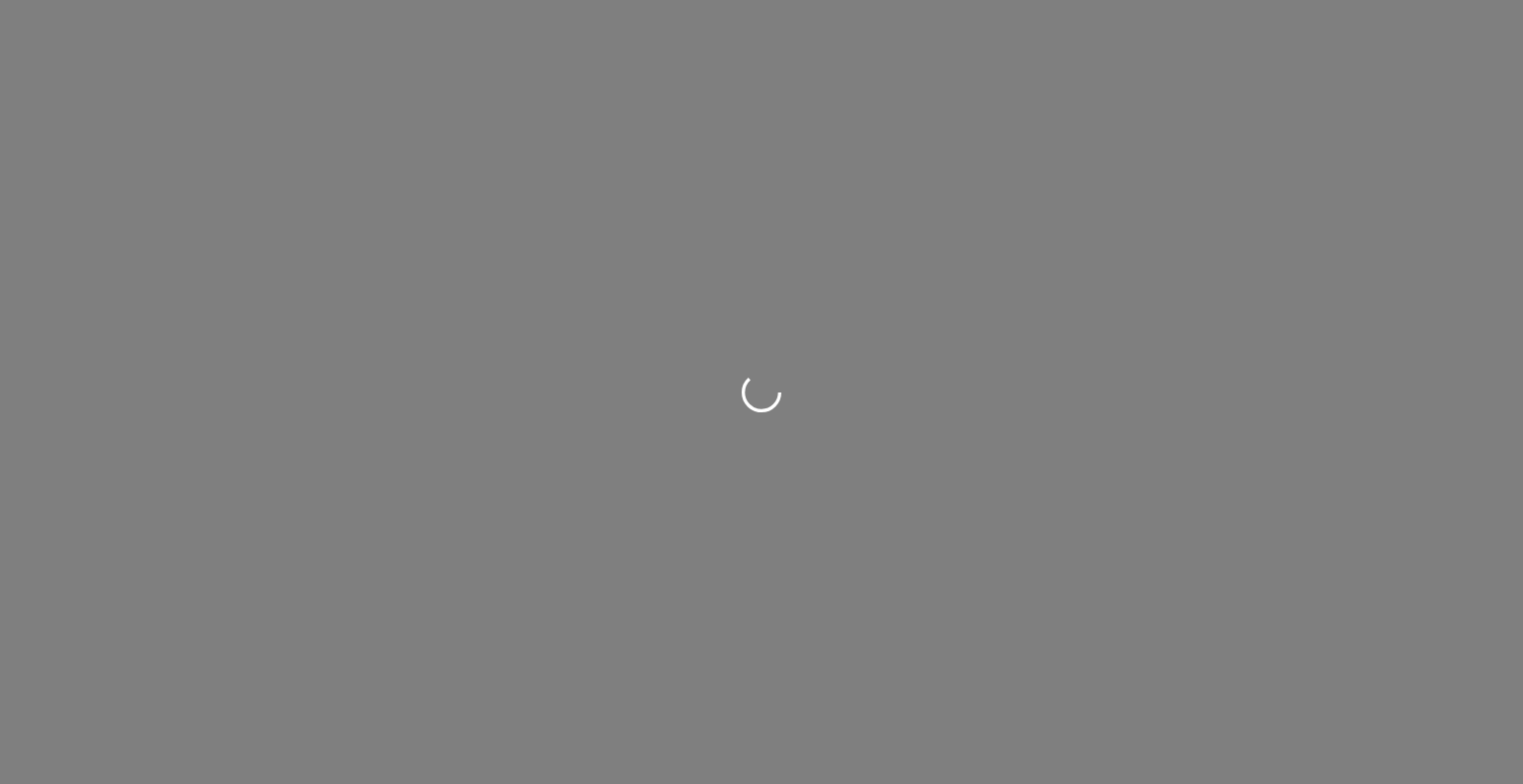 scroll, scrollTop: 0, scrollLeft: 0, axis: both 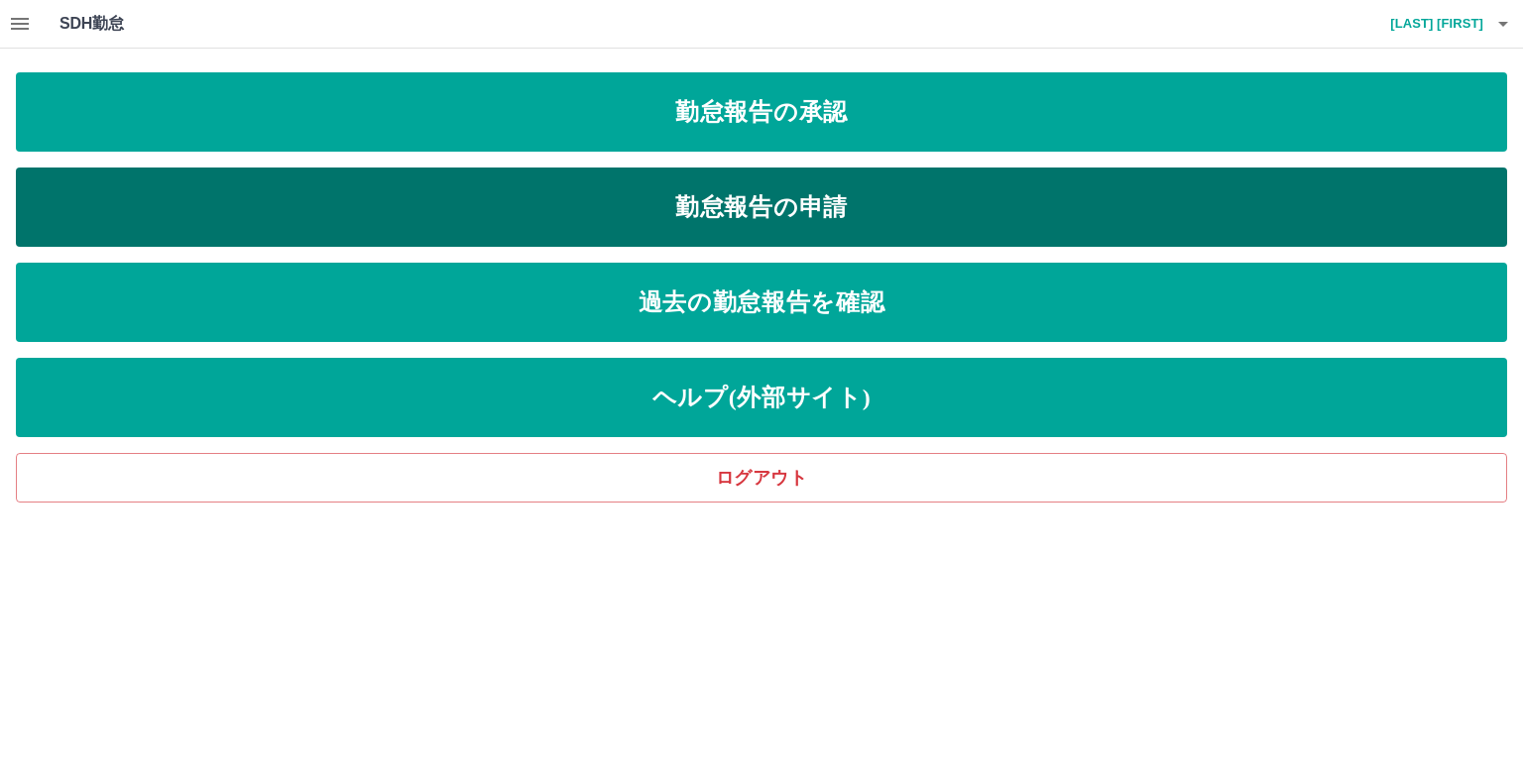click on "勤怠報告の申請" at bounding box center [762, 207] 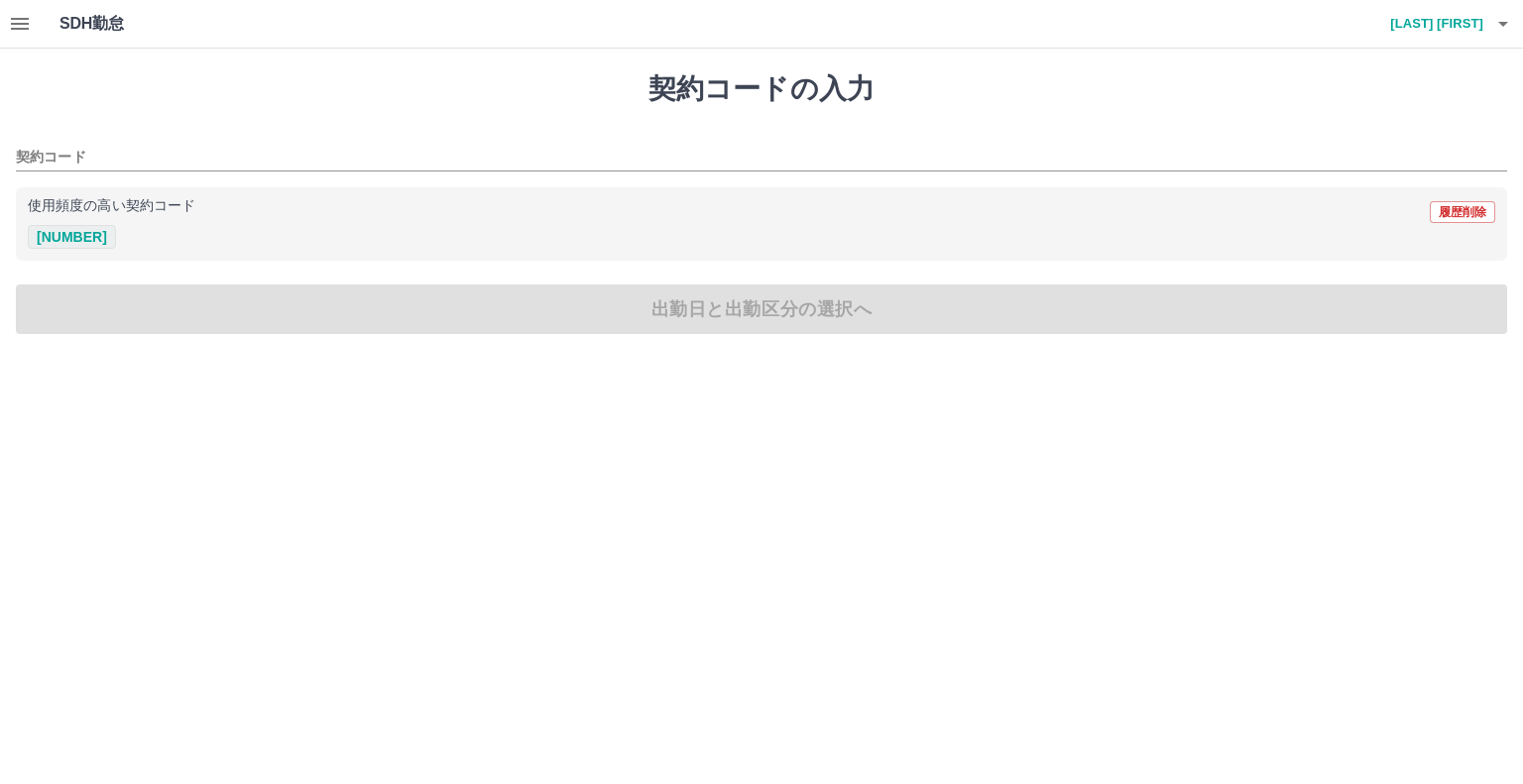click on "[NUMBER]" at bounding box center [71, 237] 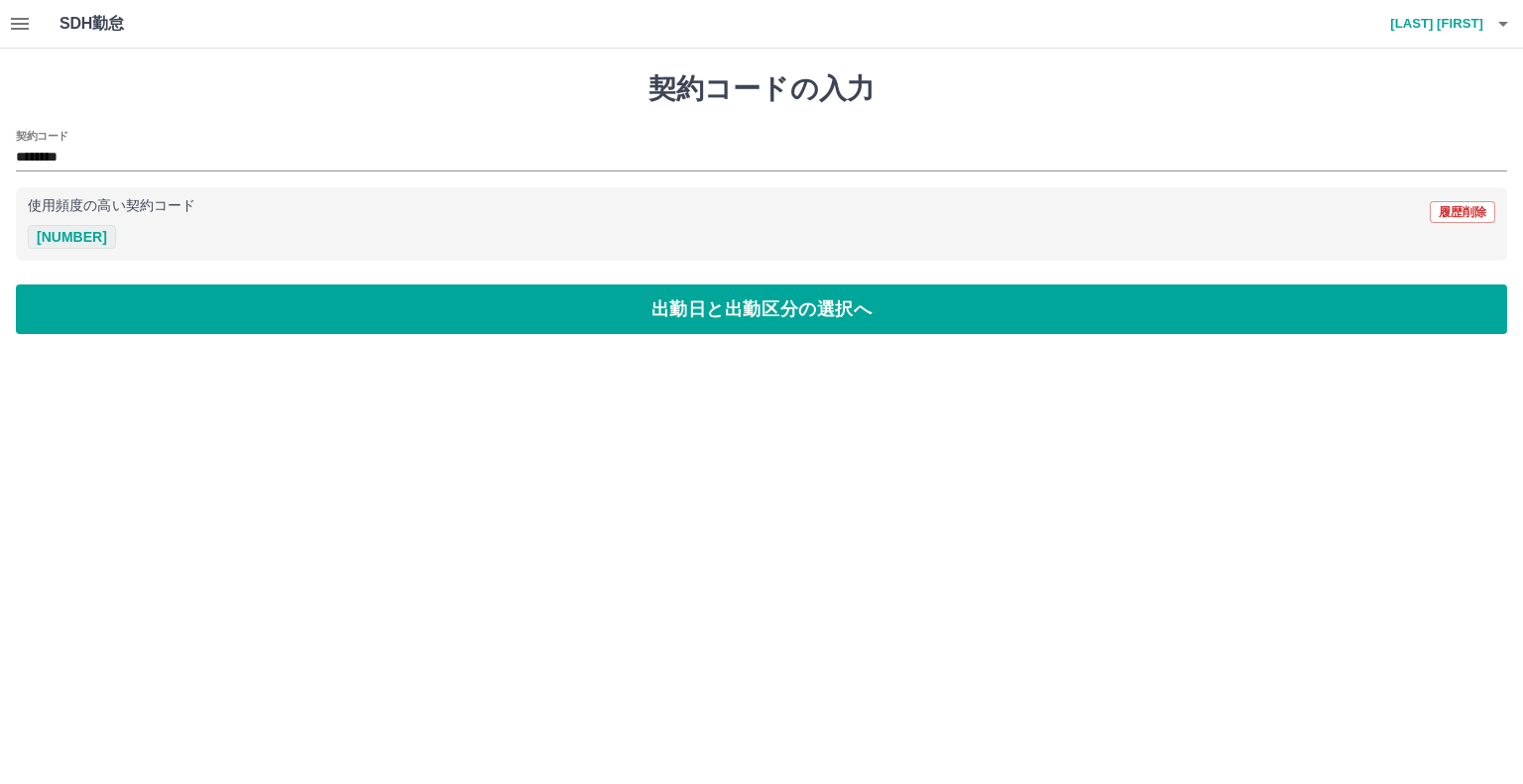 type on "********" 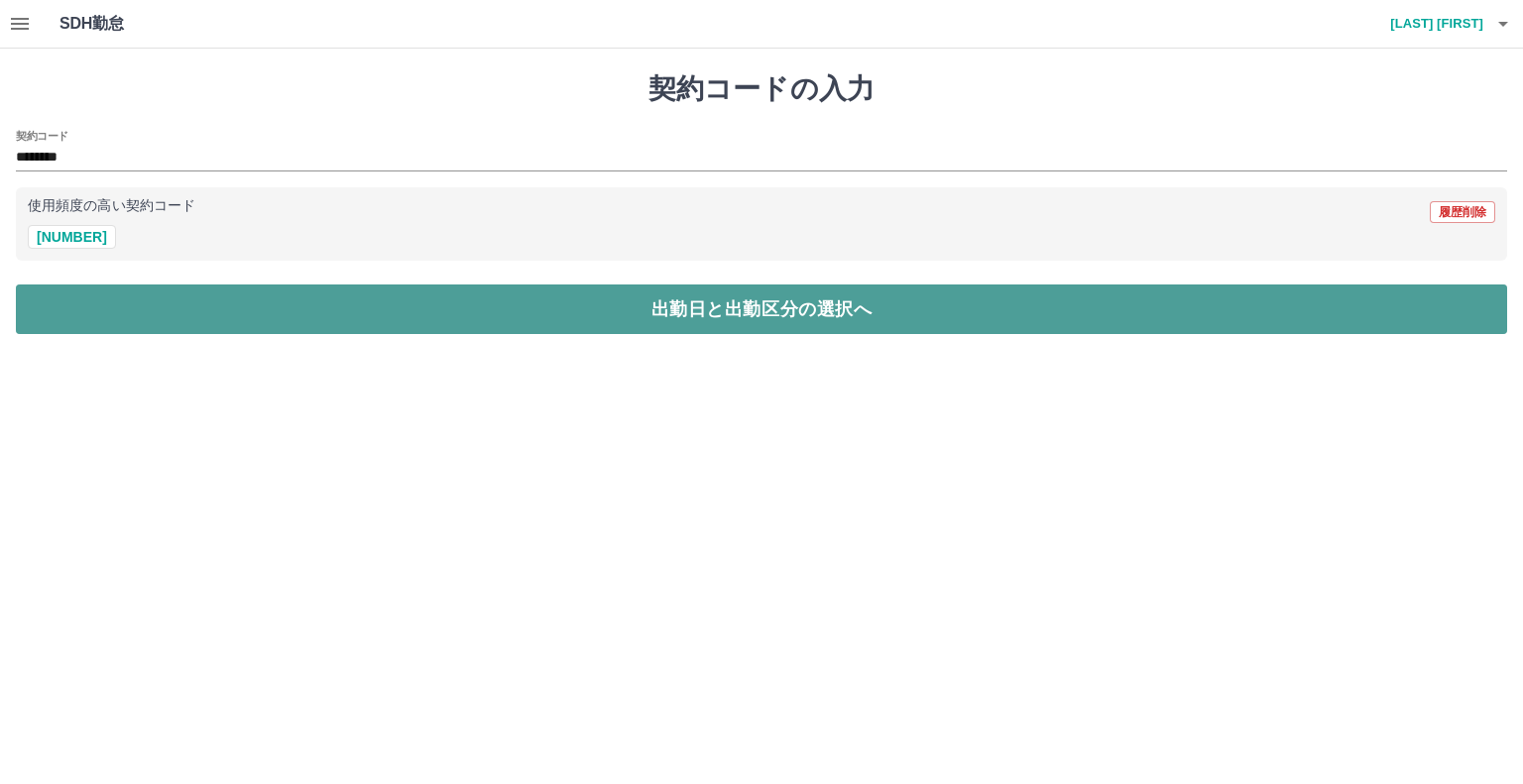 click on "出勤日と出勤区分の選択へ" at bounding box center (762, 309) 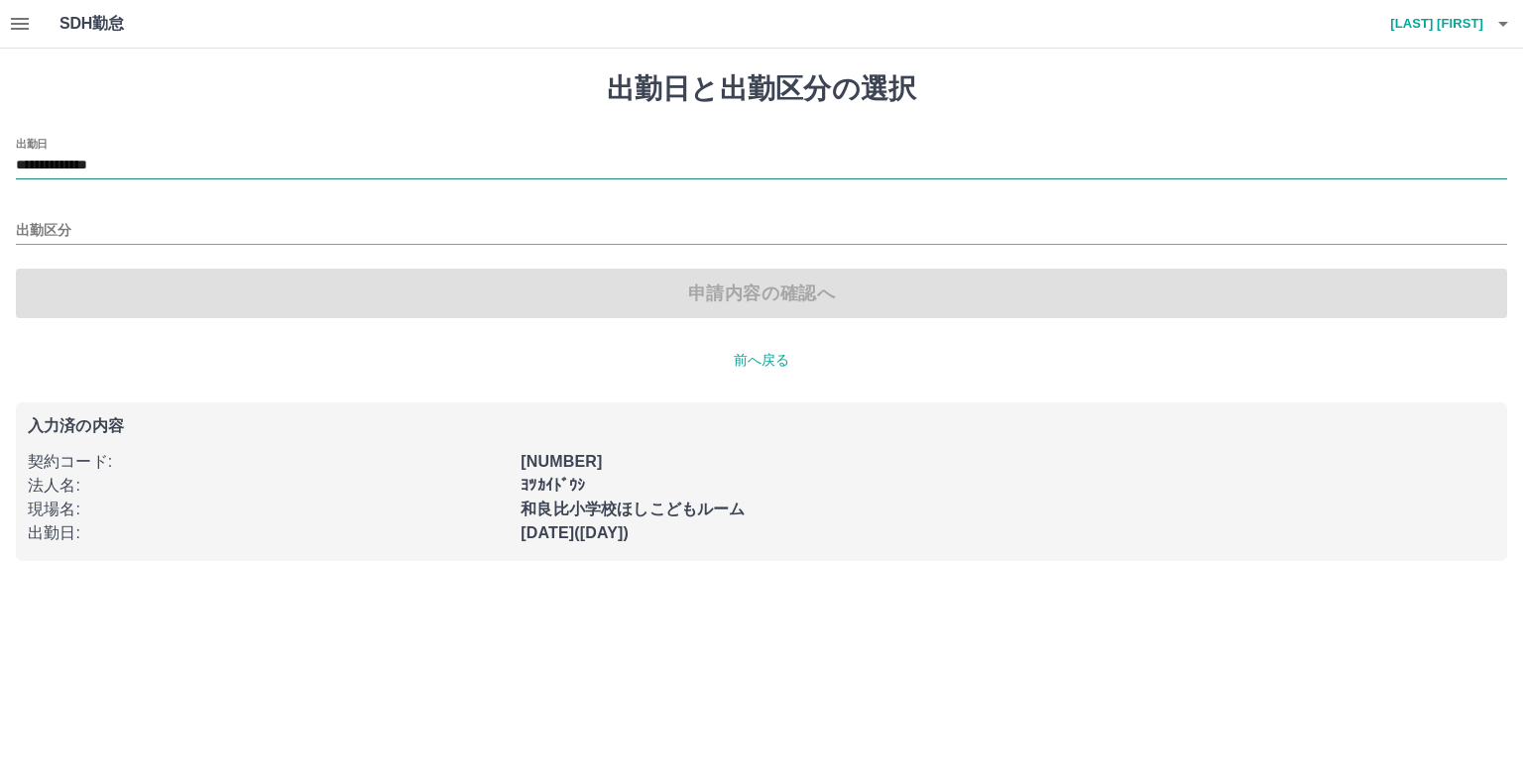 click on "**********" at bounding box center [762, 166] 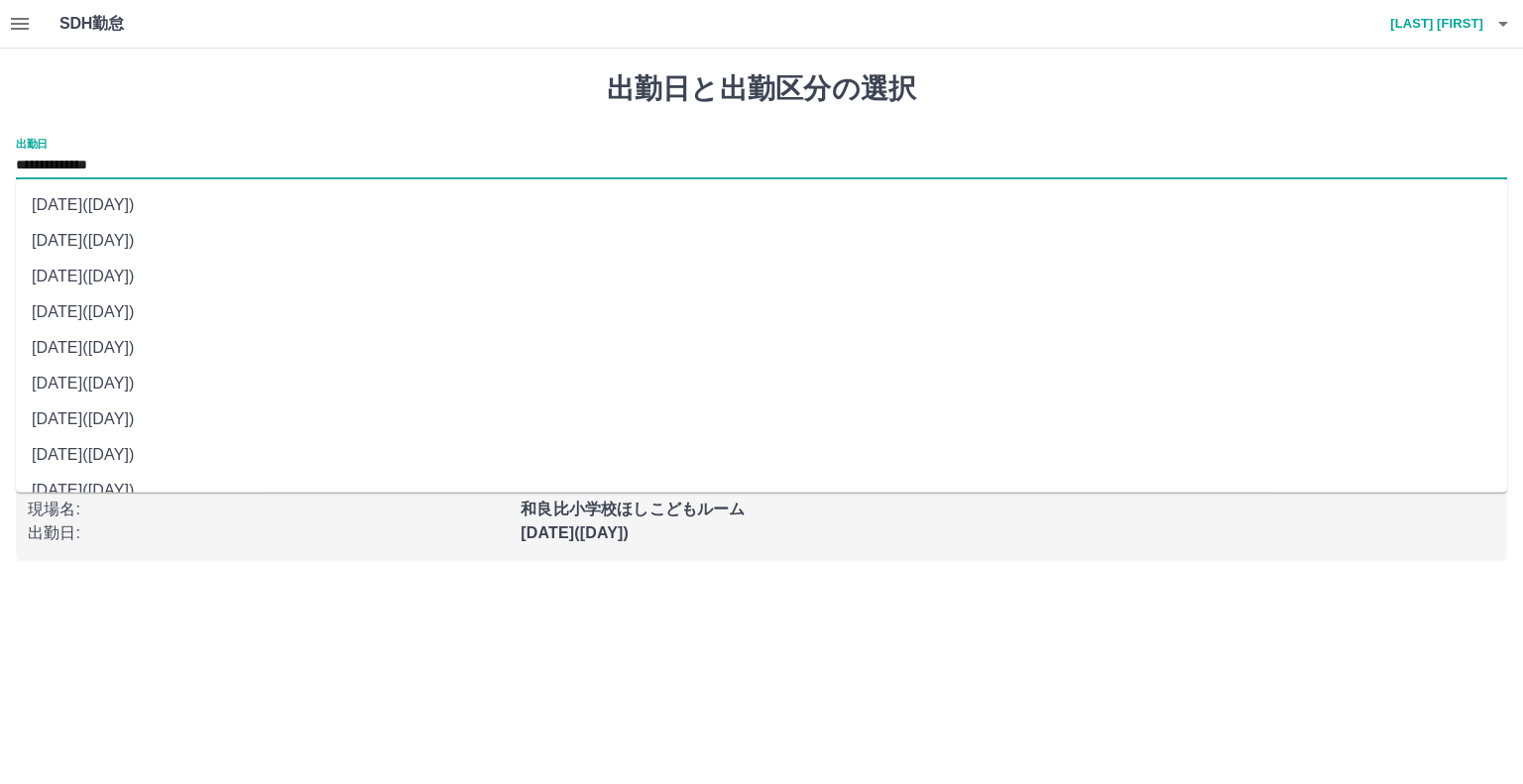 click on "2025年08月01日(金)" at bounding box center (762, 348) 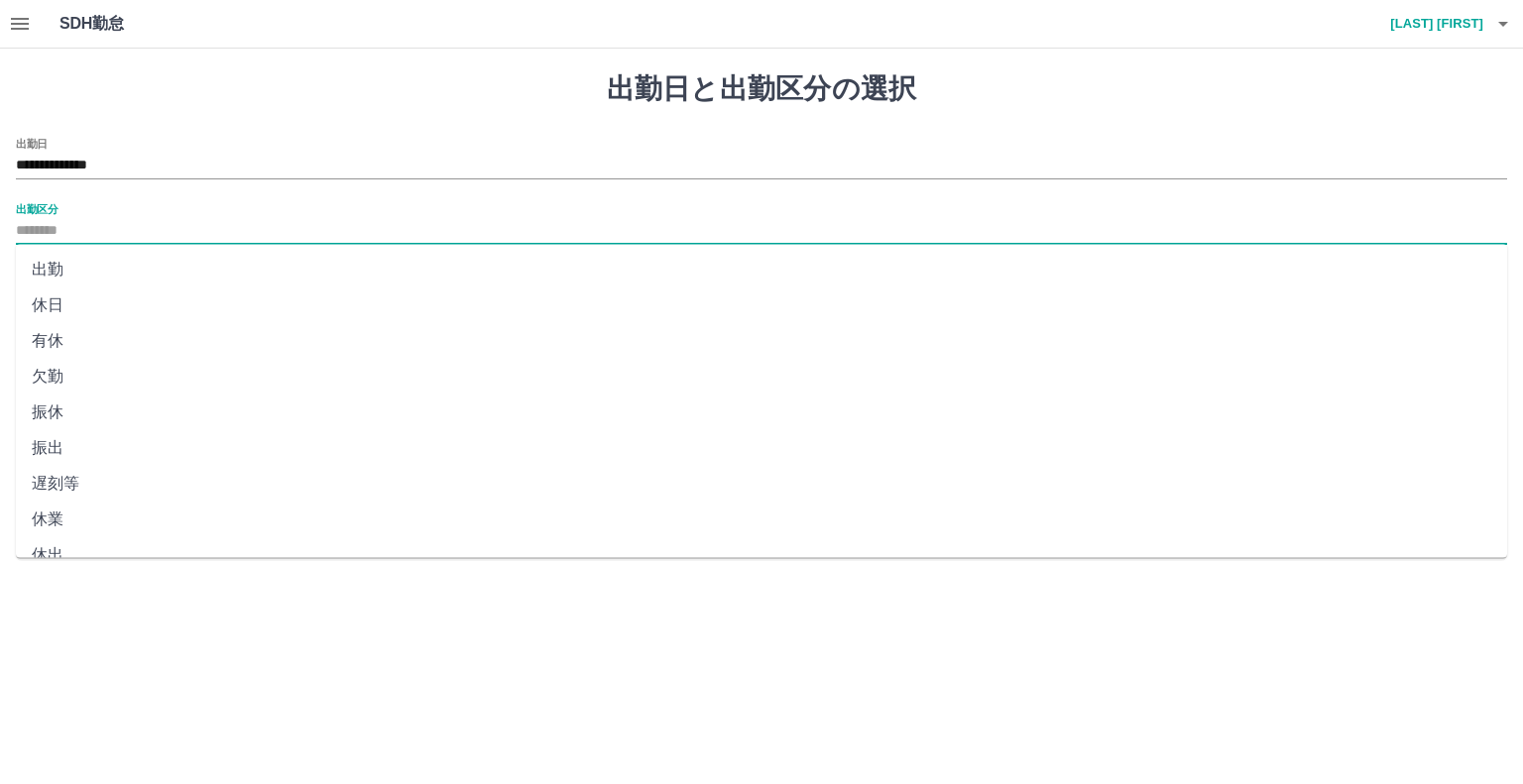 click on "出勤区分" at bounding box center (762, 231) 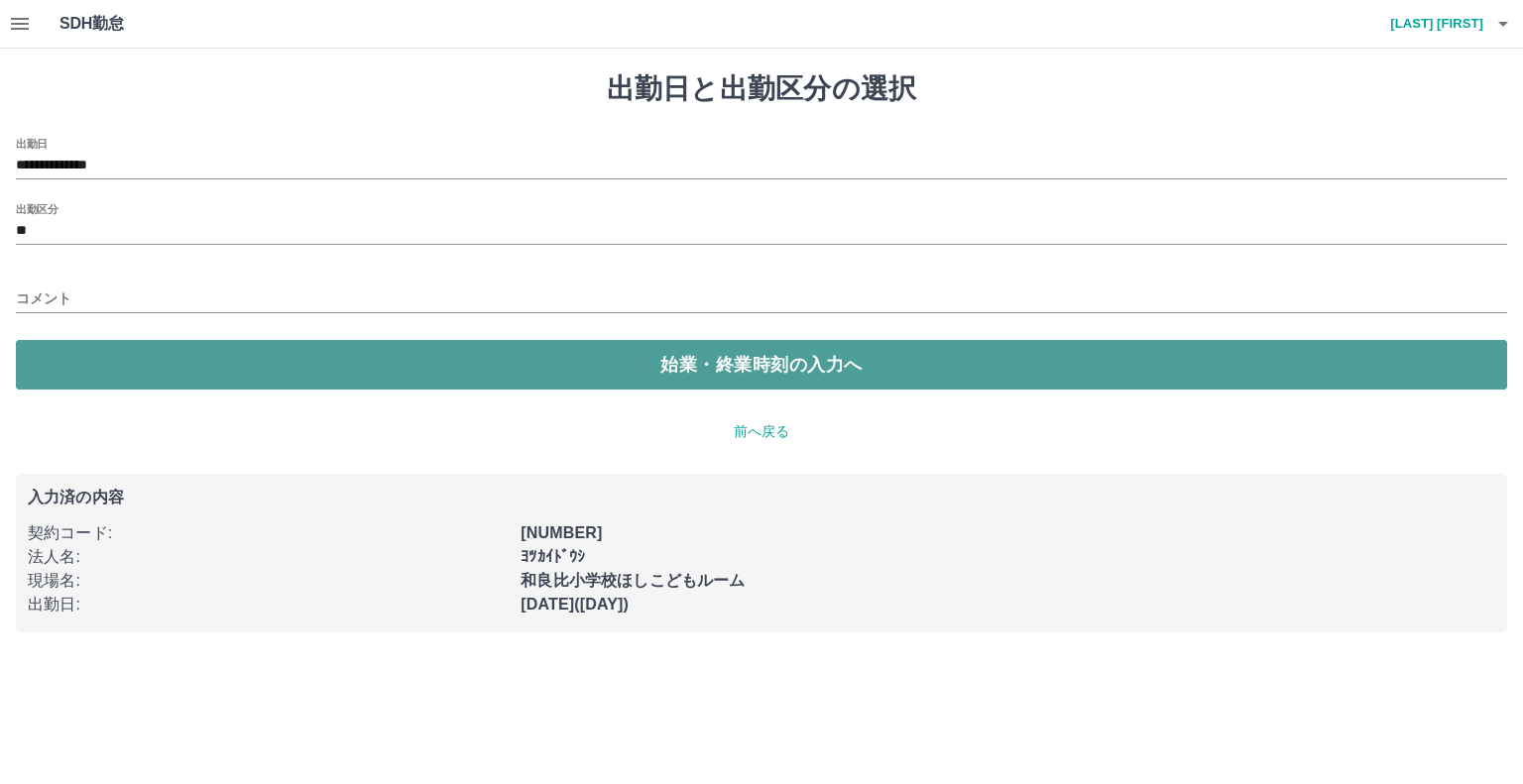 click on "始業・終業時刻の入力へ" at bounding box center [762, 365] 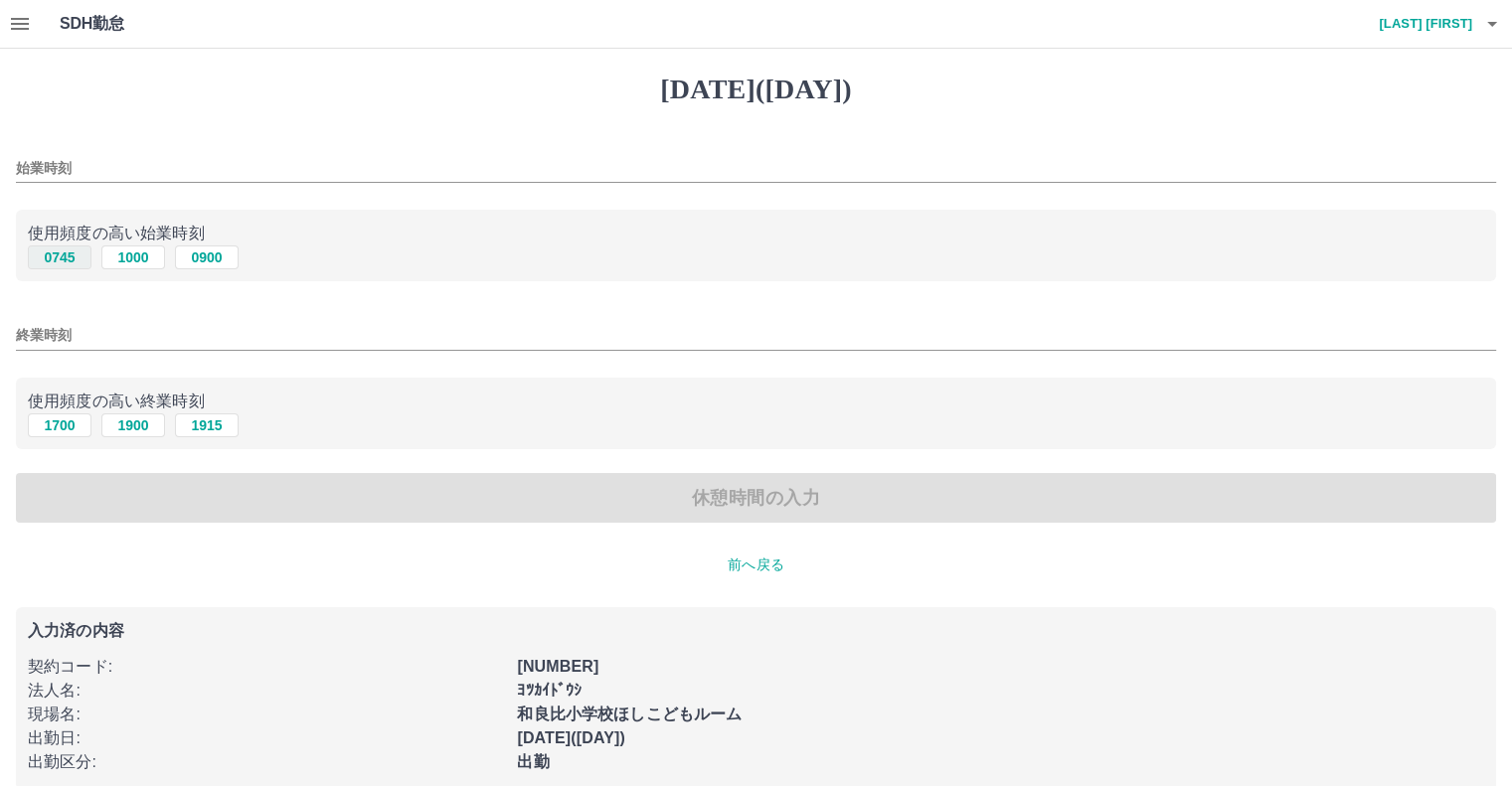 click on "0745" at bounding box center [60, 257] 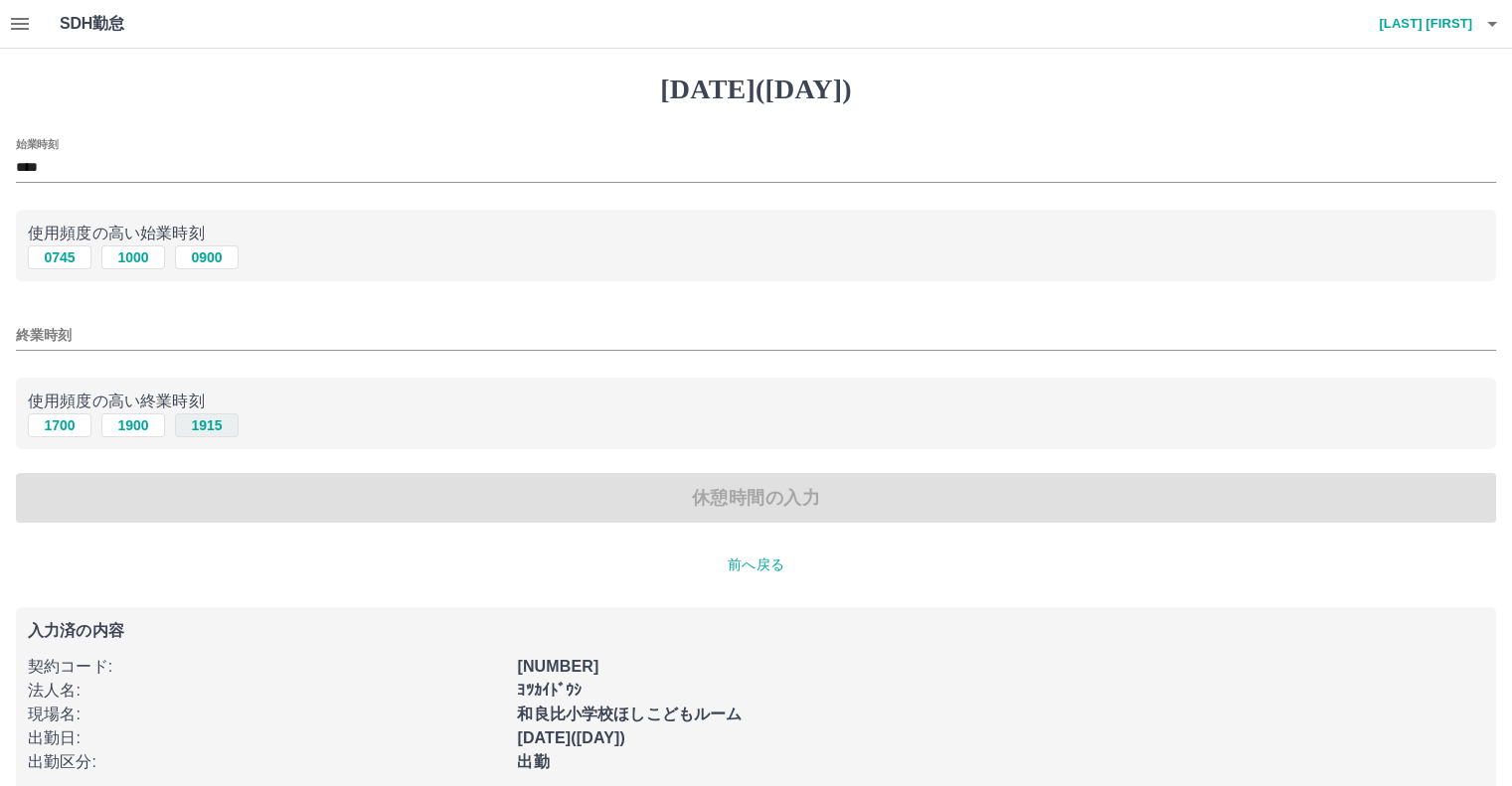 click on "1915" at bounding box center [207, 425] 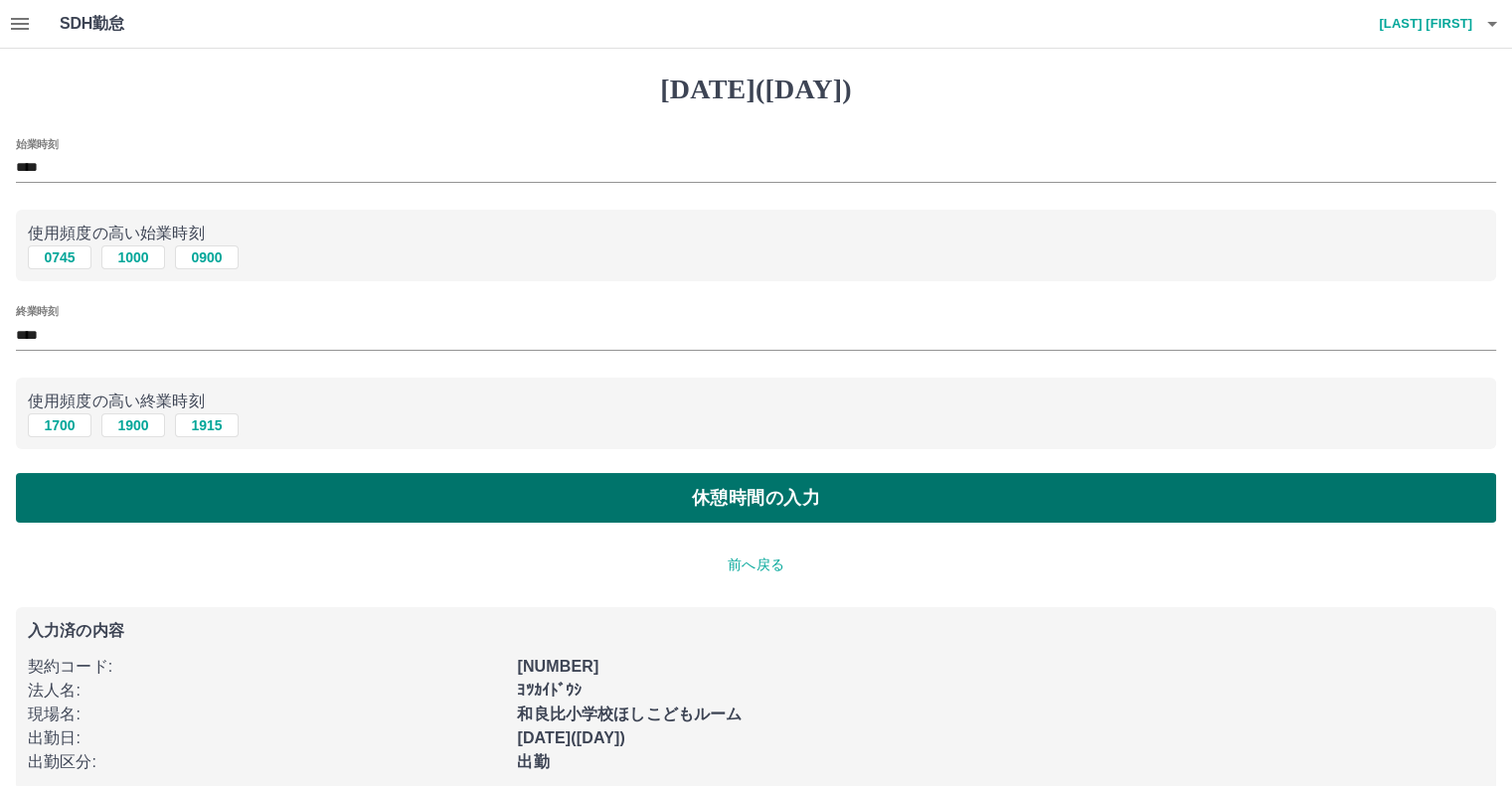 click on "休憩時間の入力" at bounding box center (756, 498) 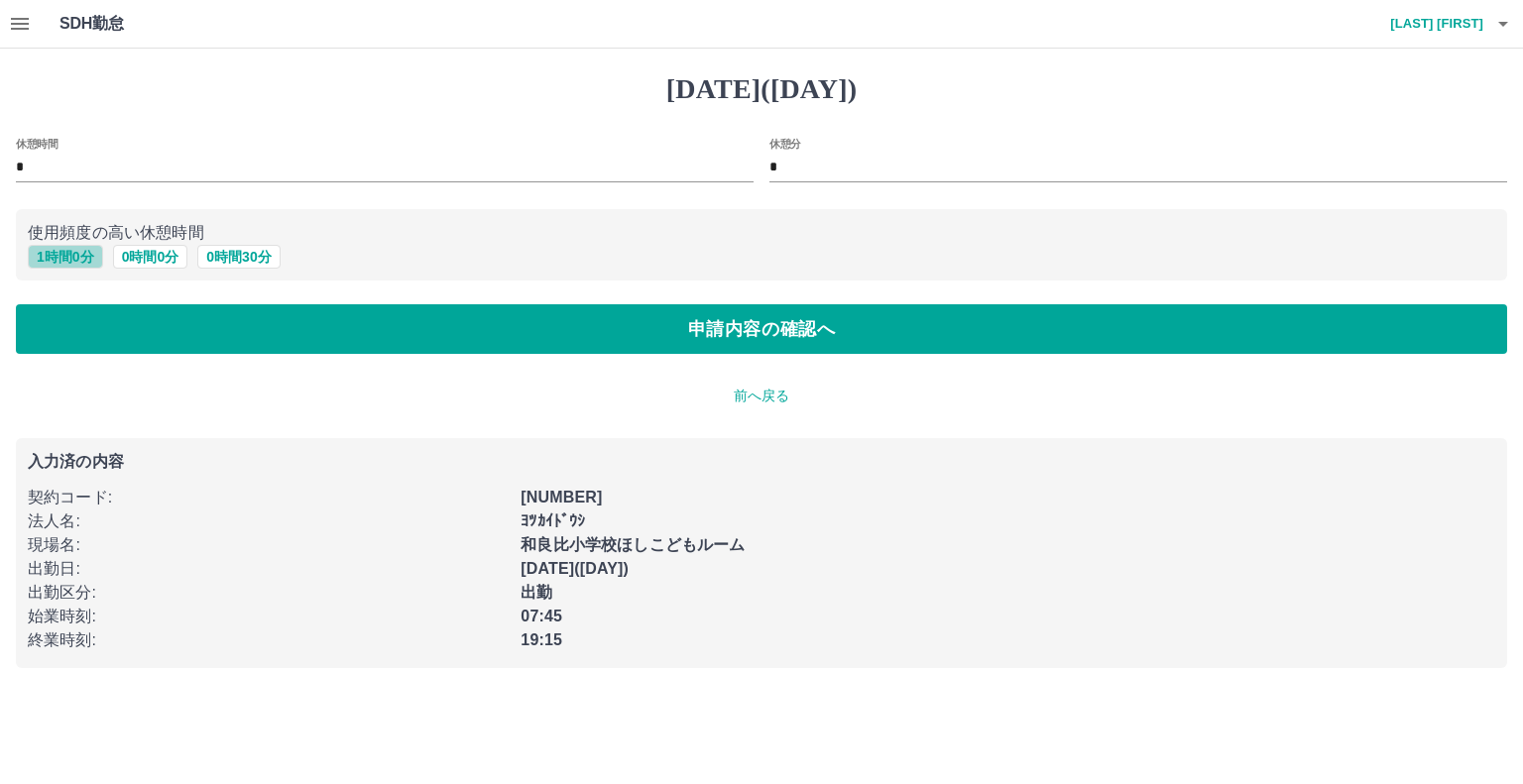 click on "1 時間 0 分" at bounding box center (65, 257) 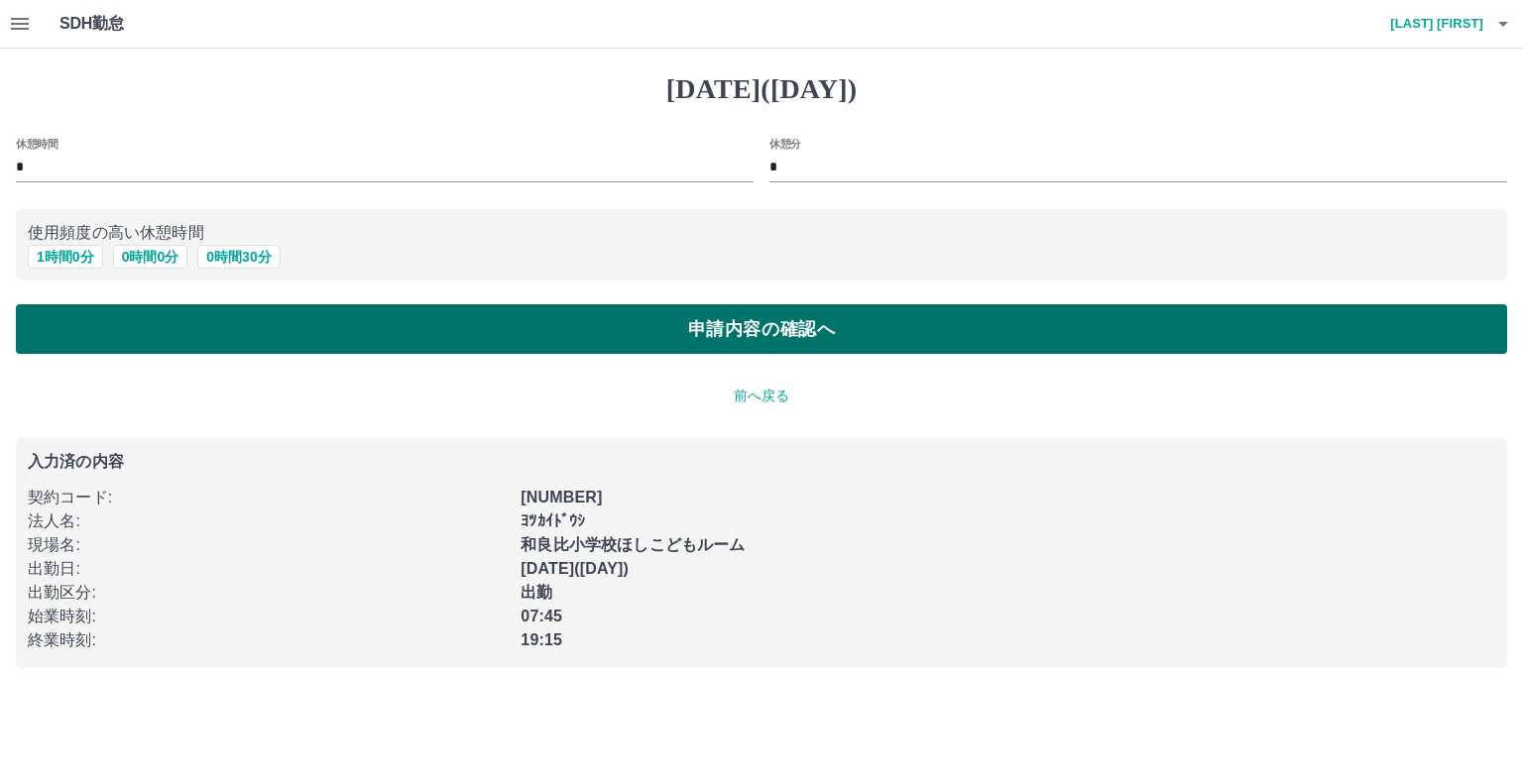 click on "申請内容の確認へ" at bounding box center (762, 329) 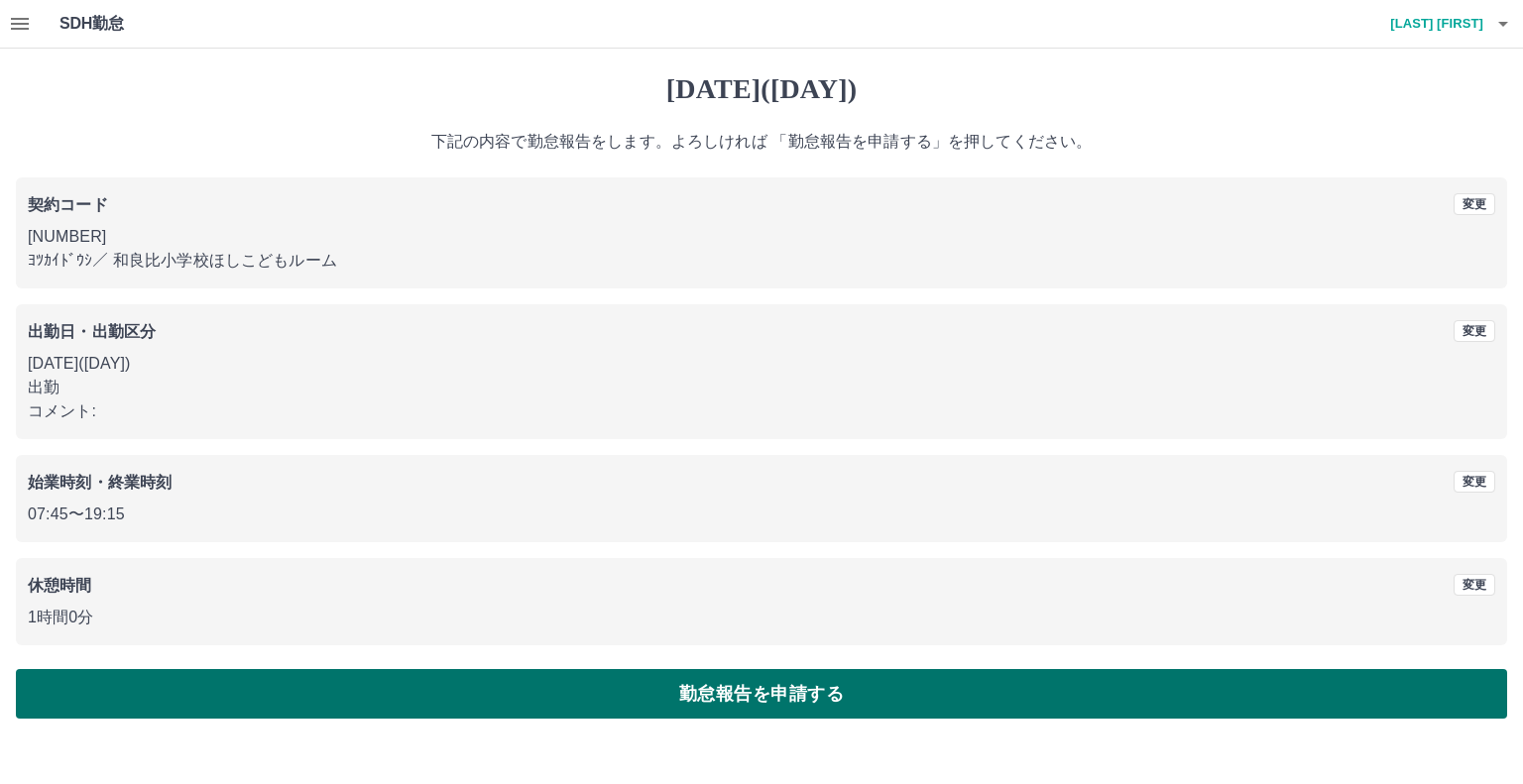 click on "勤怠報告を申請する" at bounding box center (762, 694) 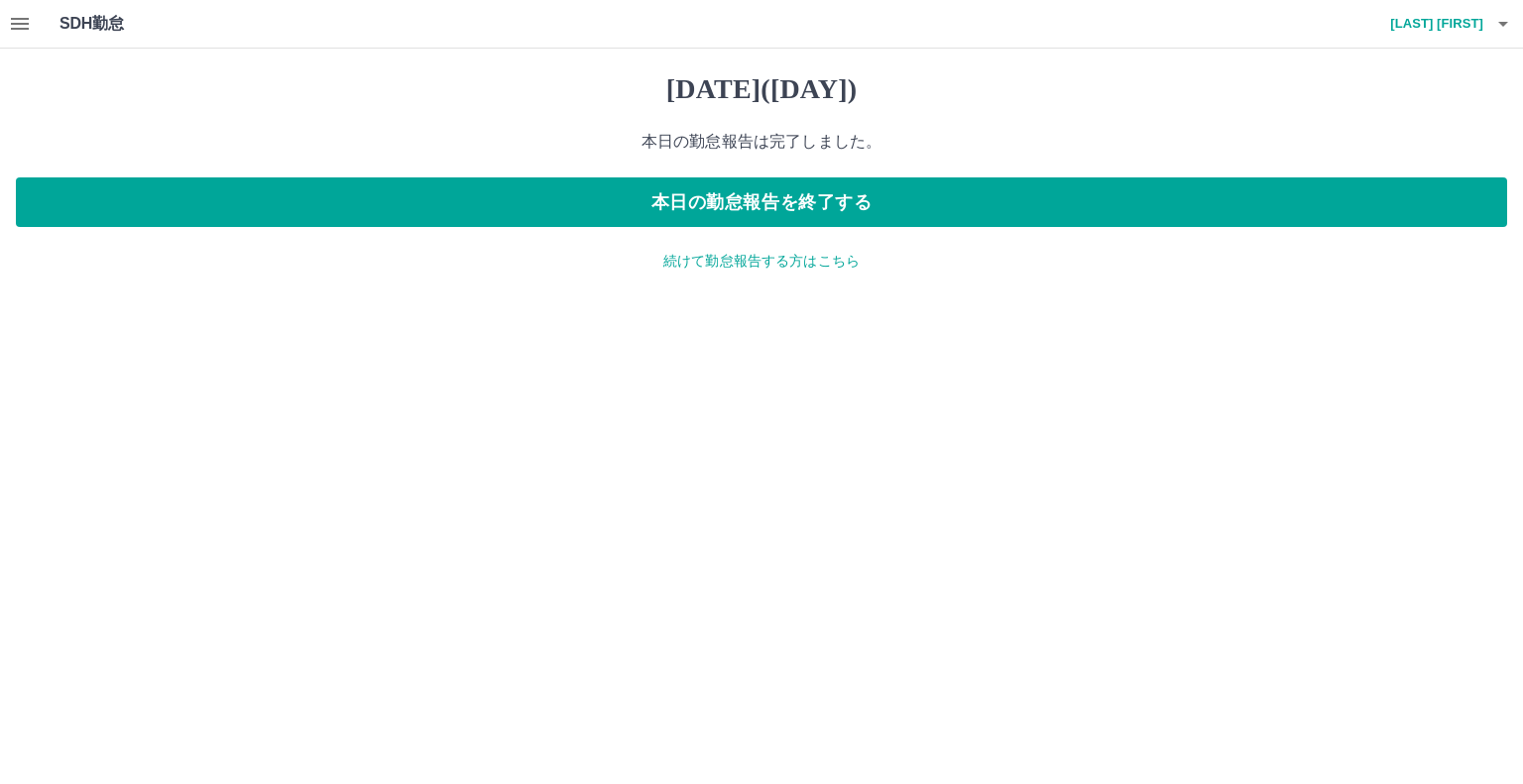 click on "続けて勤怠報告する方はこちら" at bounding box center (762, 261) 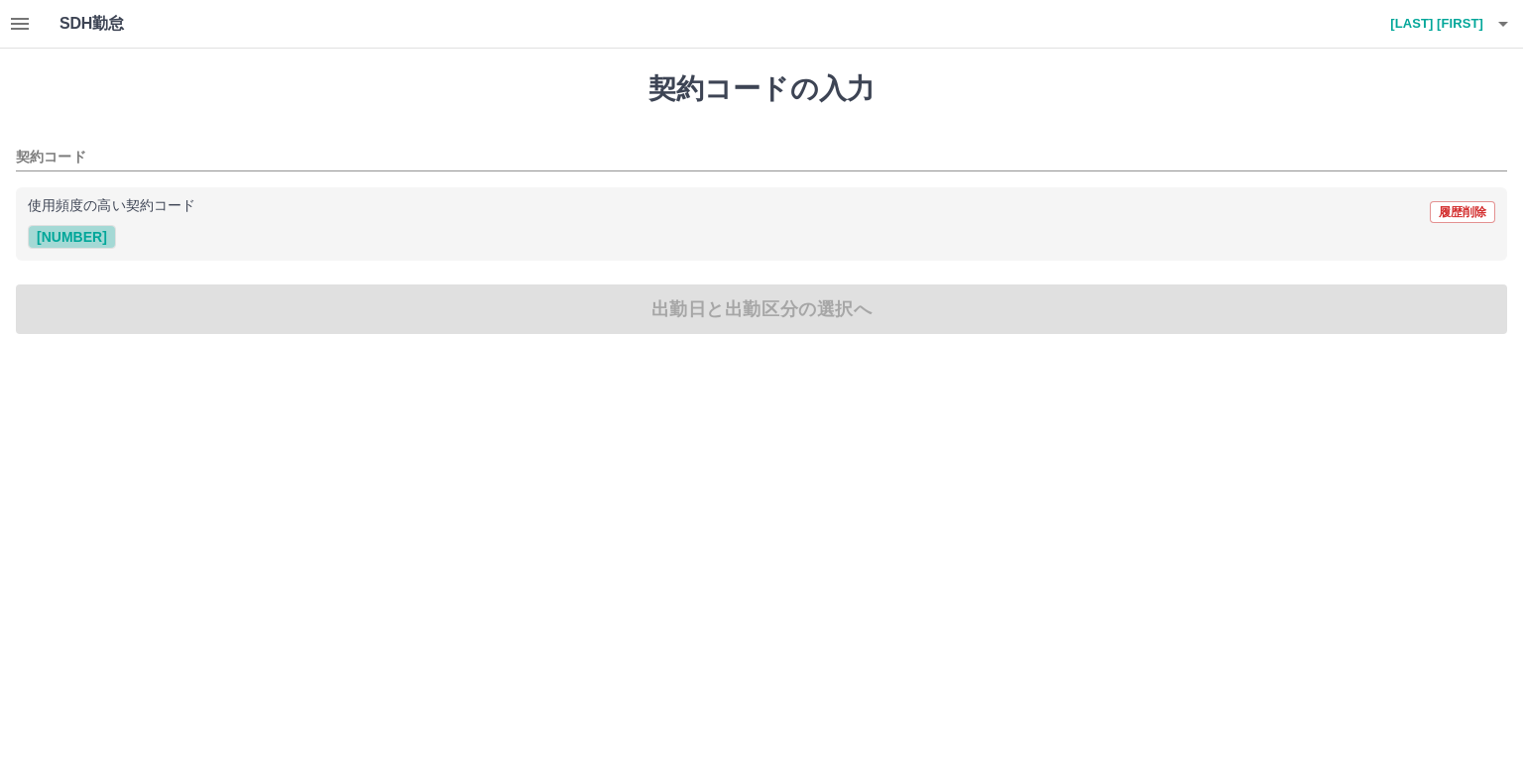 click on "42065023" at bounding box center (71, 237) 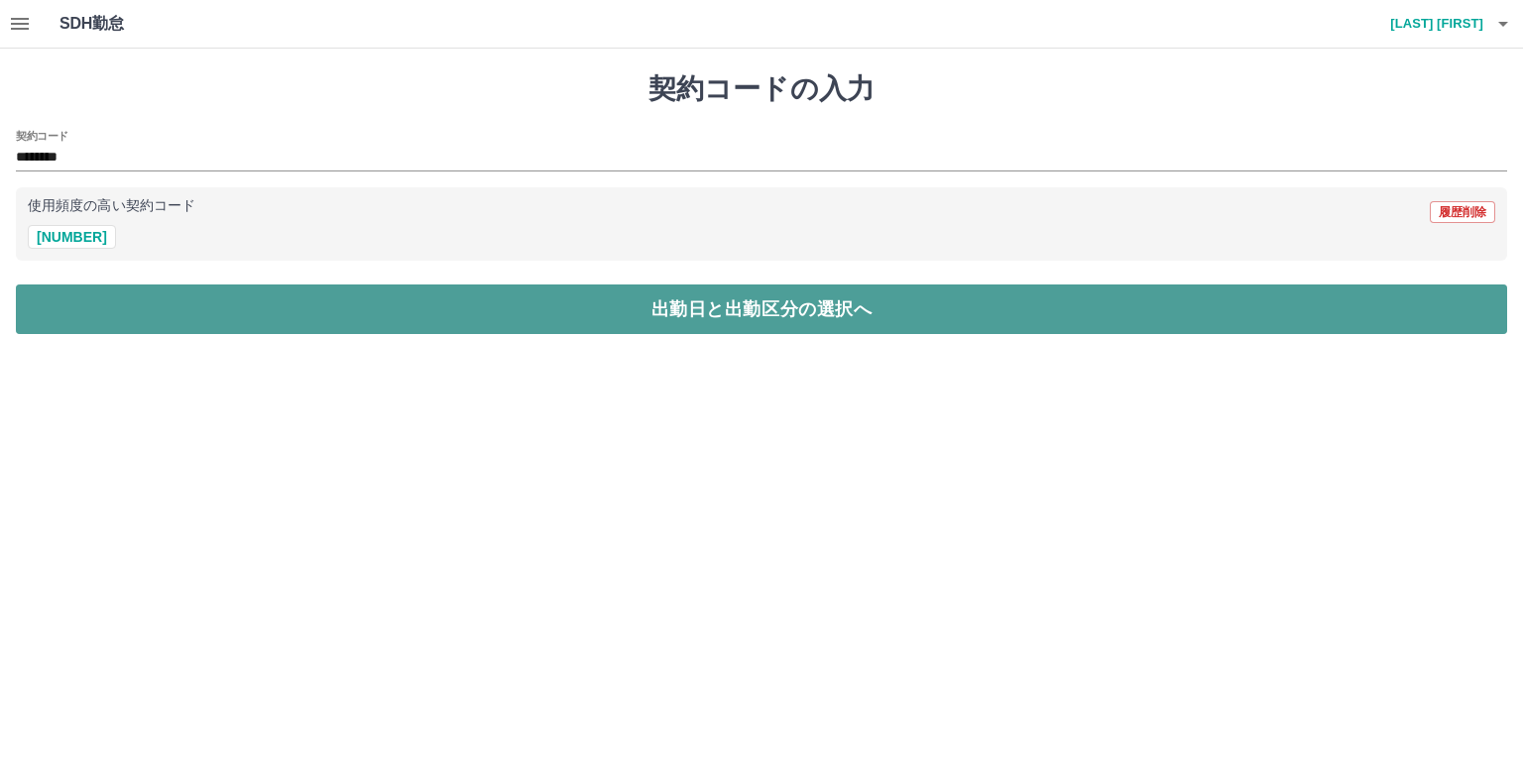 click on "出勤日と出勤区分の選択へ" at bounding box center [762, 309] 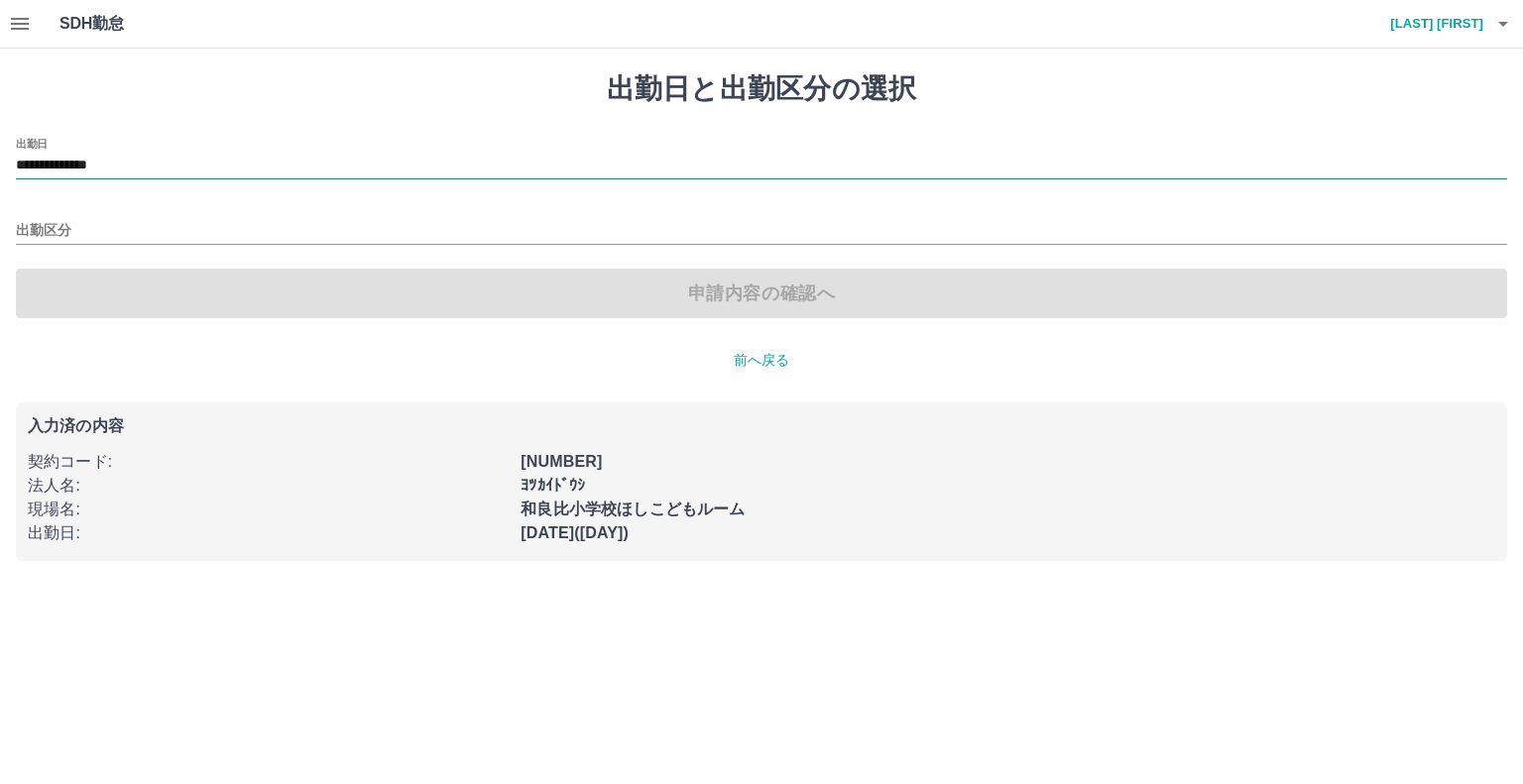 click on "**********" at bounding box center (762, 166) 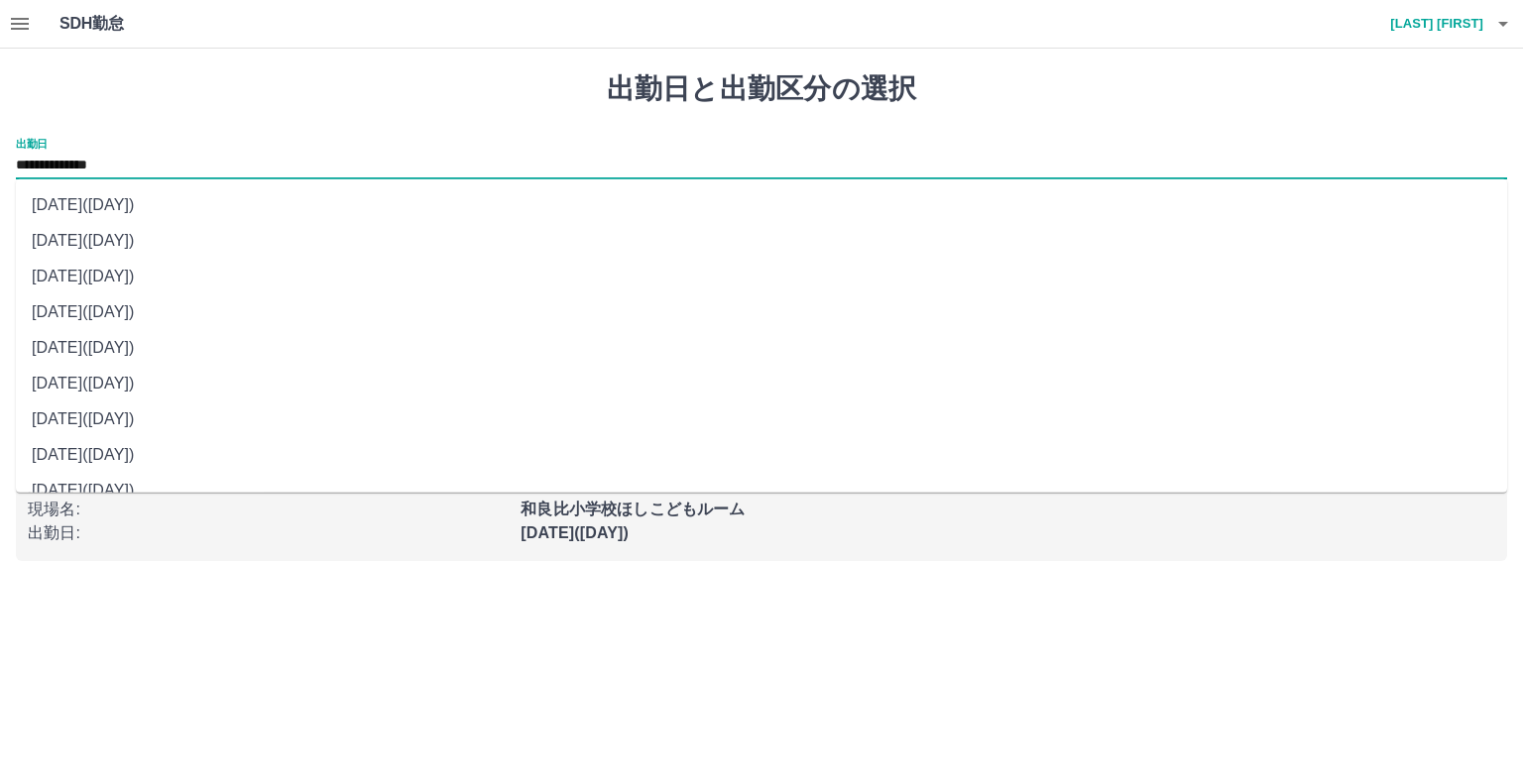 click on "2025年08月03日(日)" at bounding box center (762, 277) 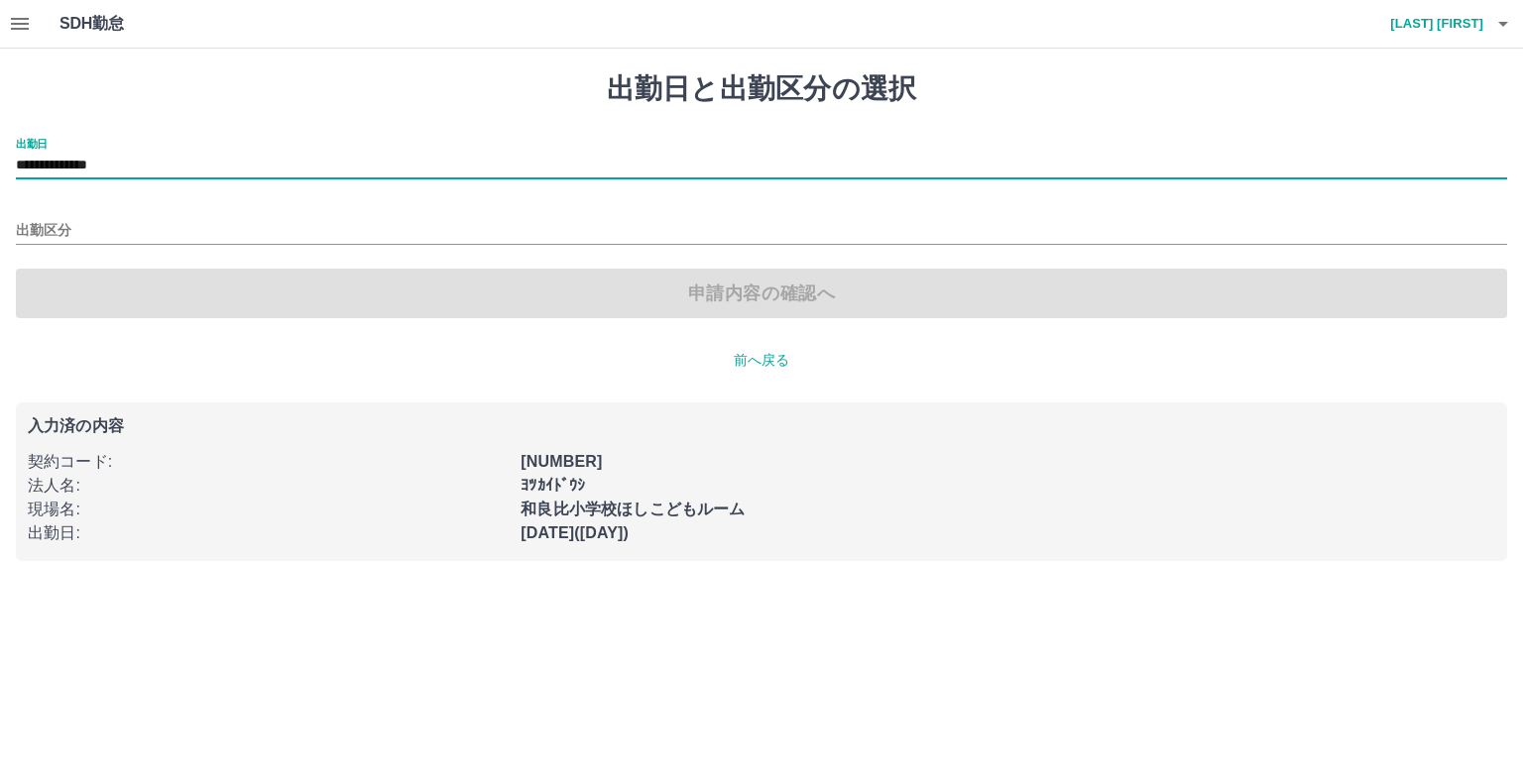 click on "出勤区分" at bounding box center (762, 224) 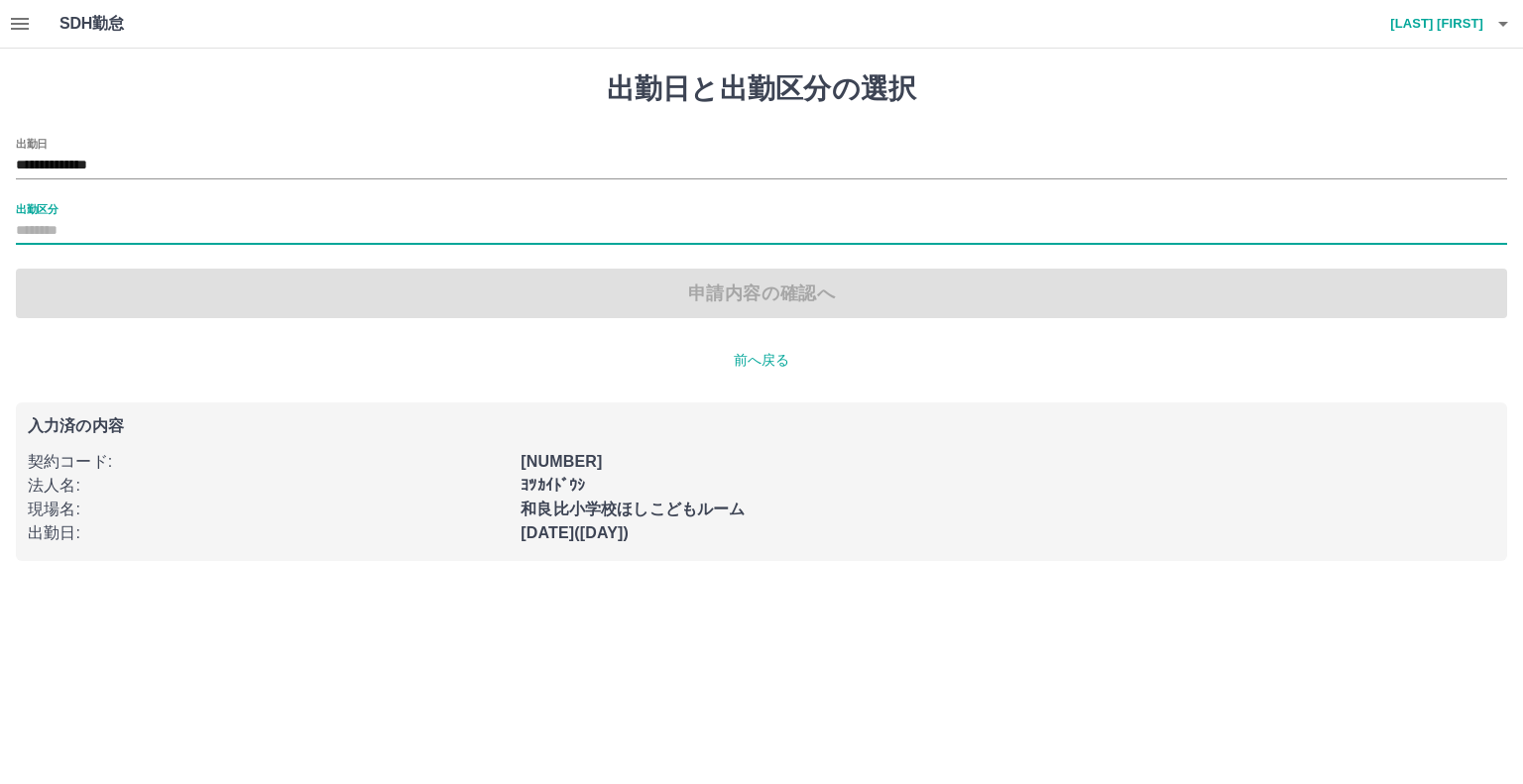 click on "出勤区分" at bounding box center (762, 231) 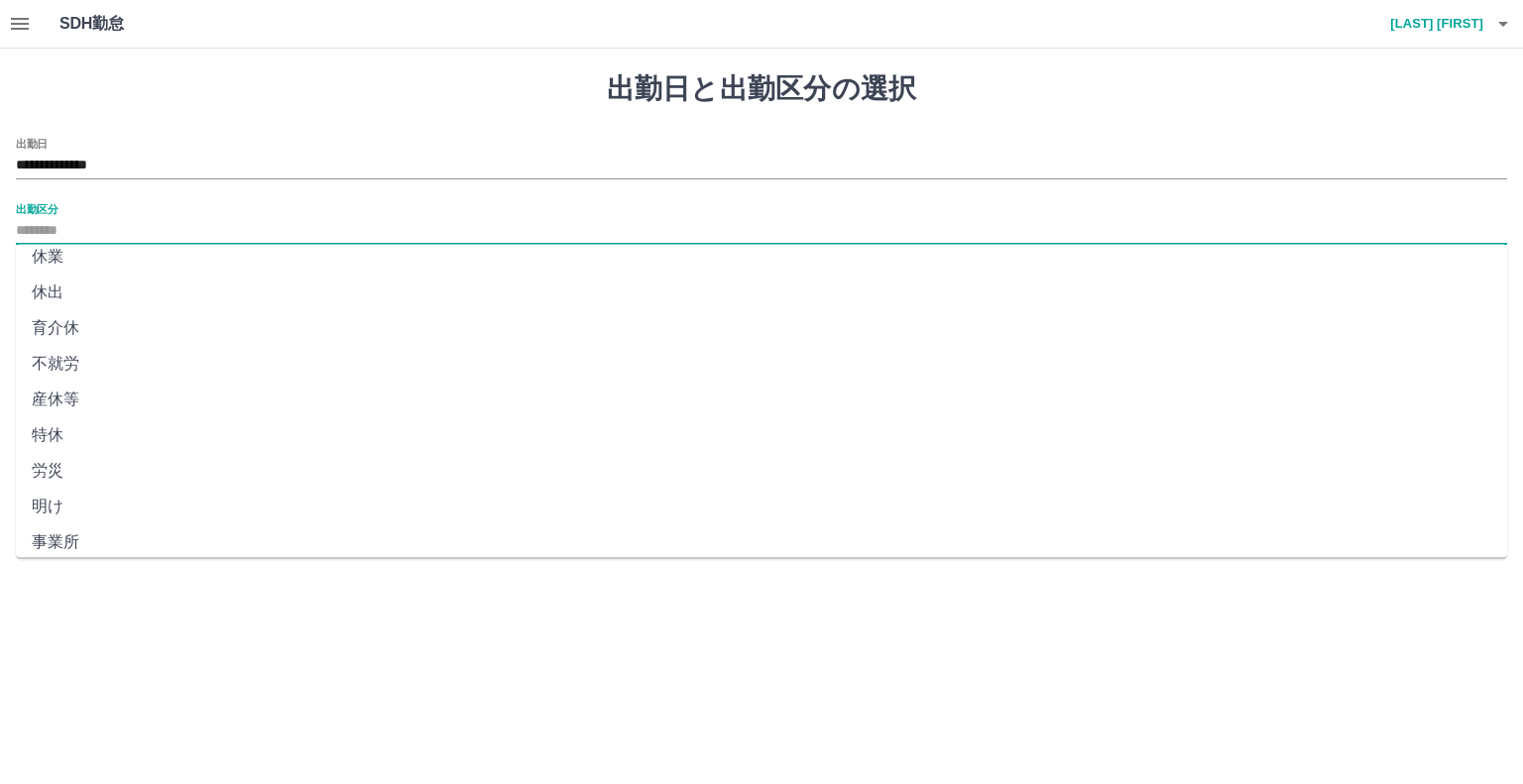 scroll, scrollTop: 344, scrollLeft: 0, axis: vertical 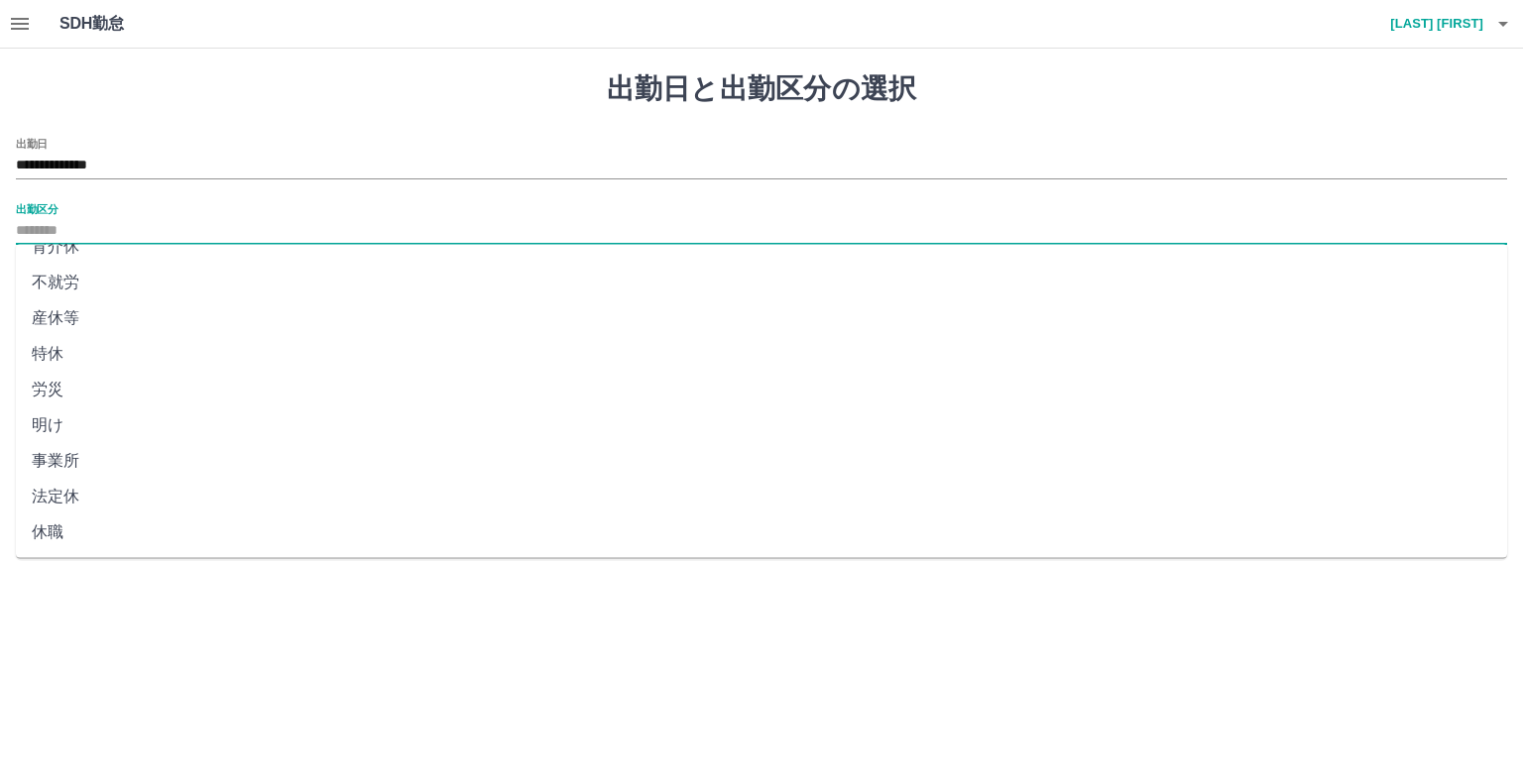 click on "法定休" at bounding box center (762, 497) 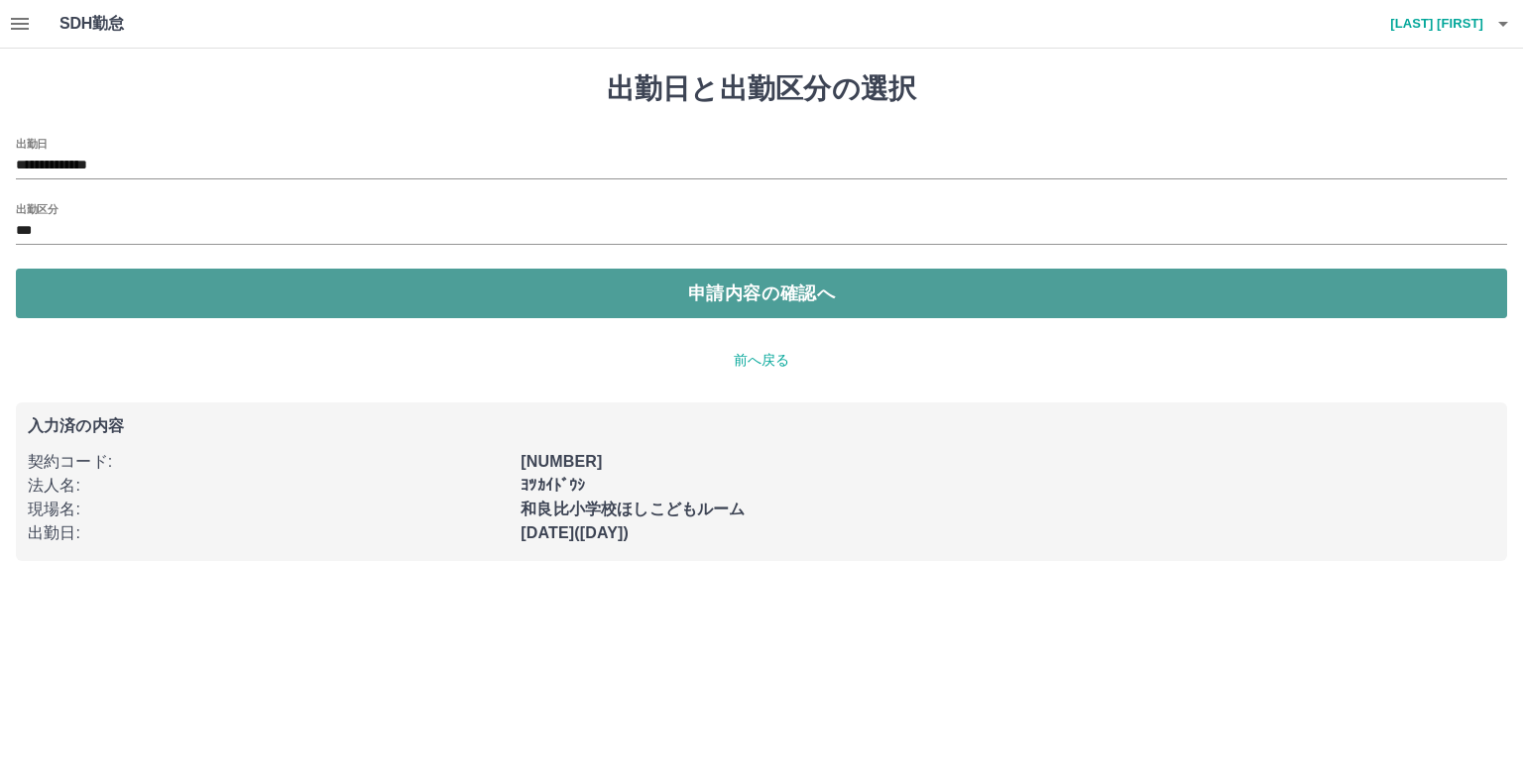click on "申請内容の確認へ" at bounding box center (762, 293) 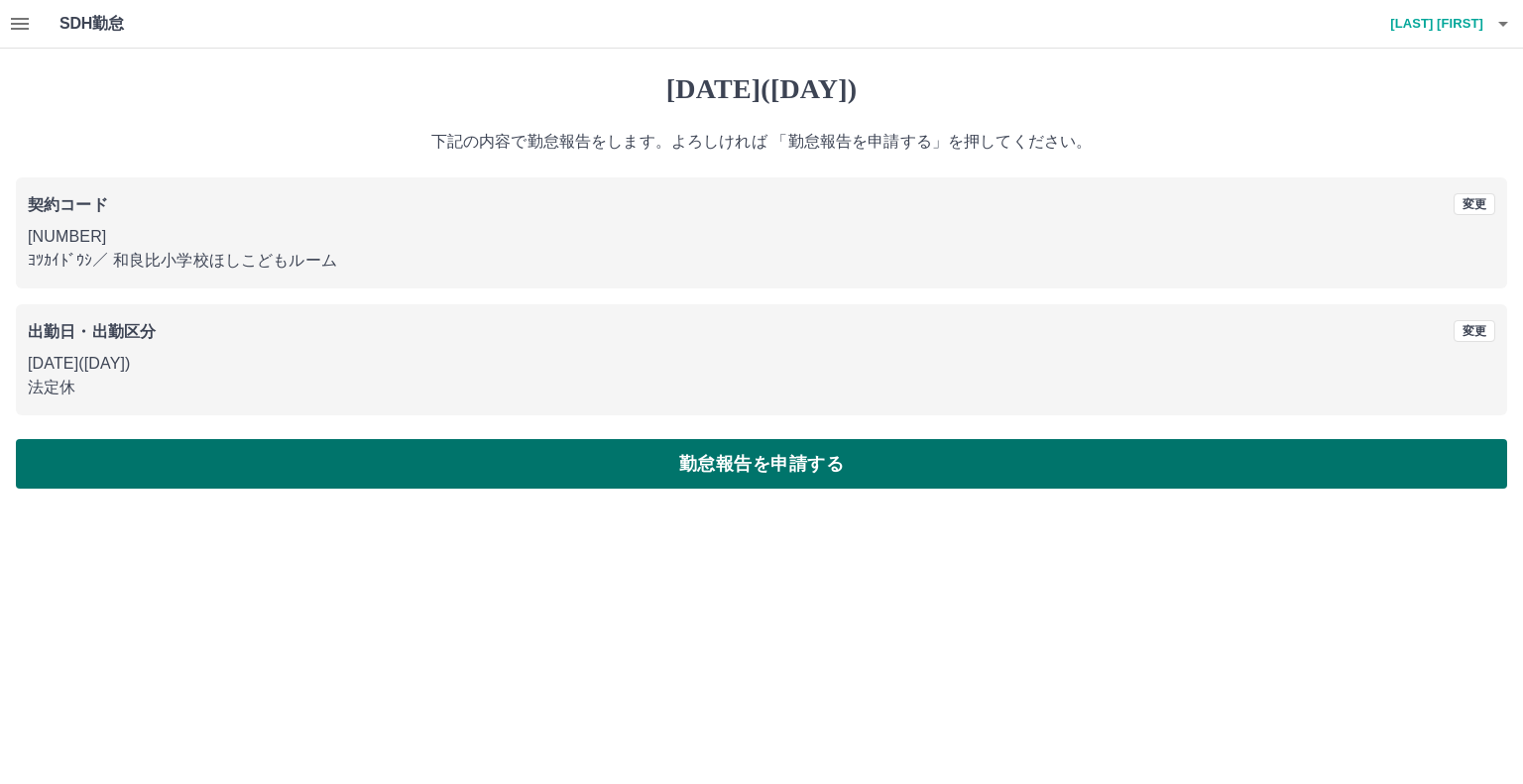 click on "勤怠報告を申請する" at bounding box center (762, 464) 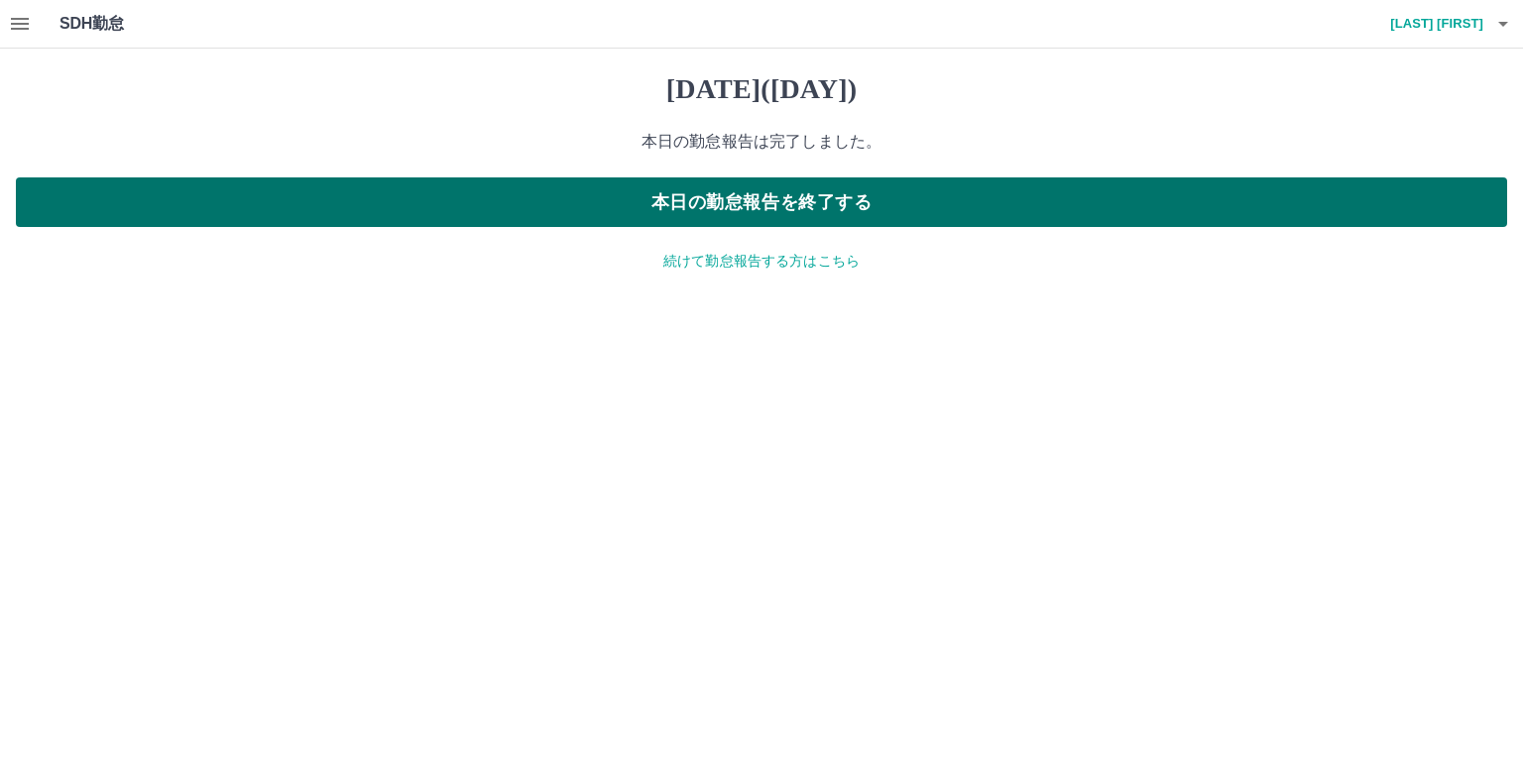click on "本日の勤怠報告を終了する" at bounding box center (762, 202) 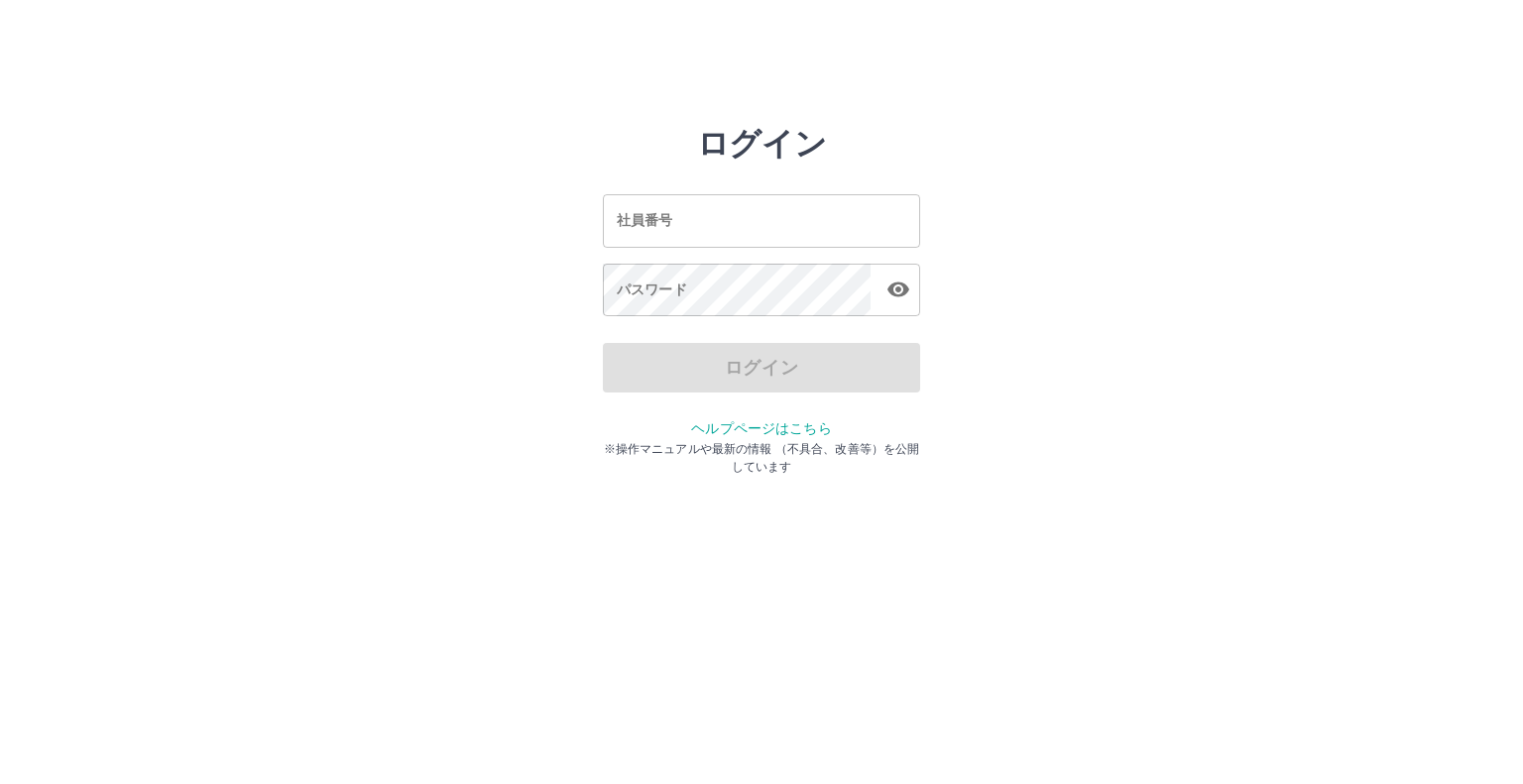 scroll, scrollTop: 0, scrollLeft: 0, axis: both 